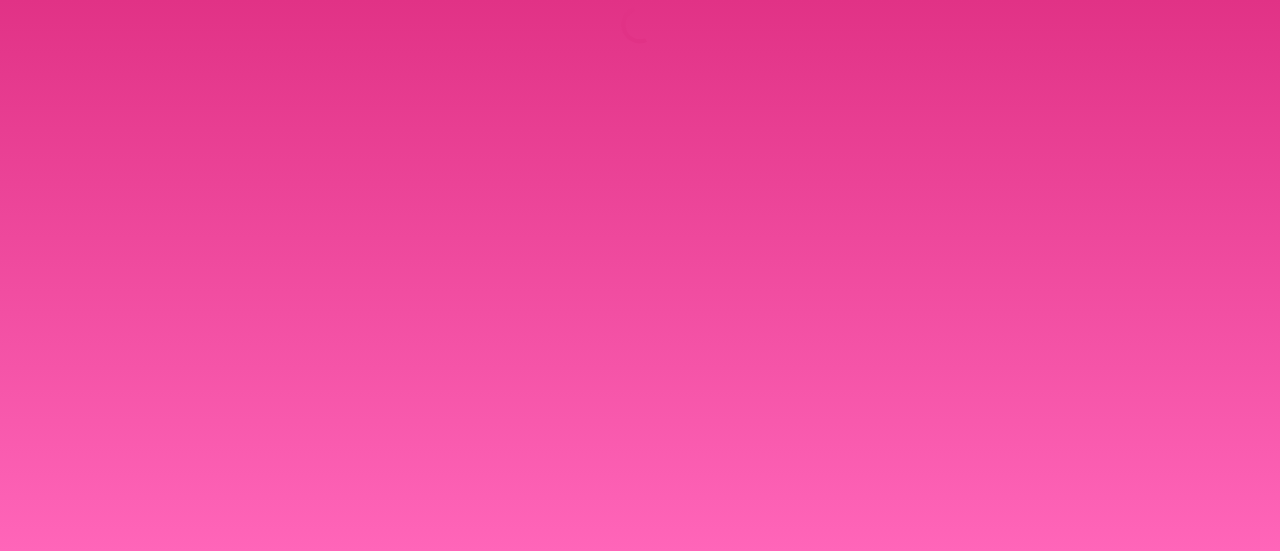 scroll, scrollTop: 0, scrollLeft: 0, axis: both 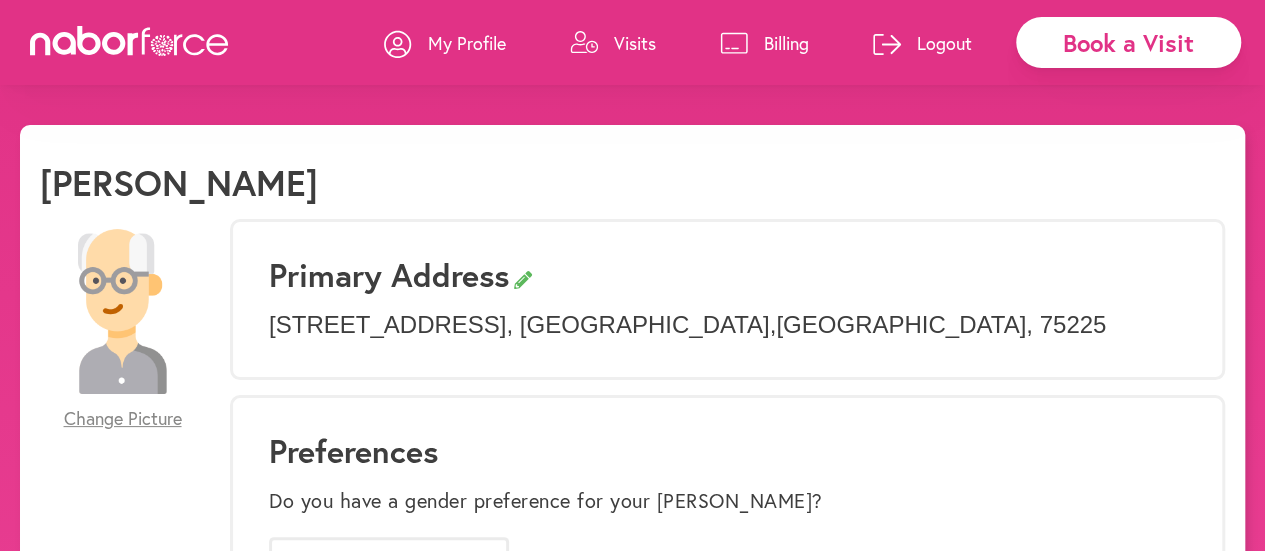 click on "Visits" at bounding box center (635, 43) 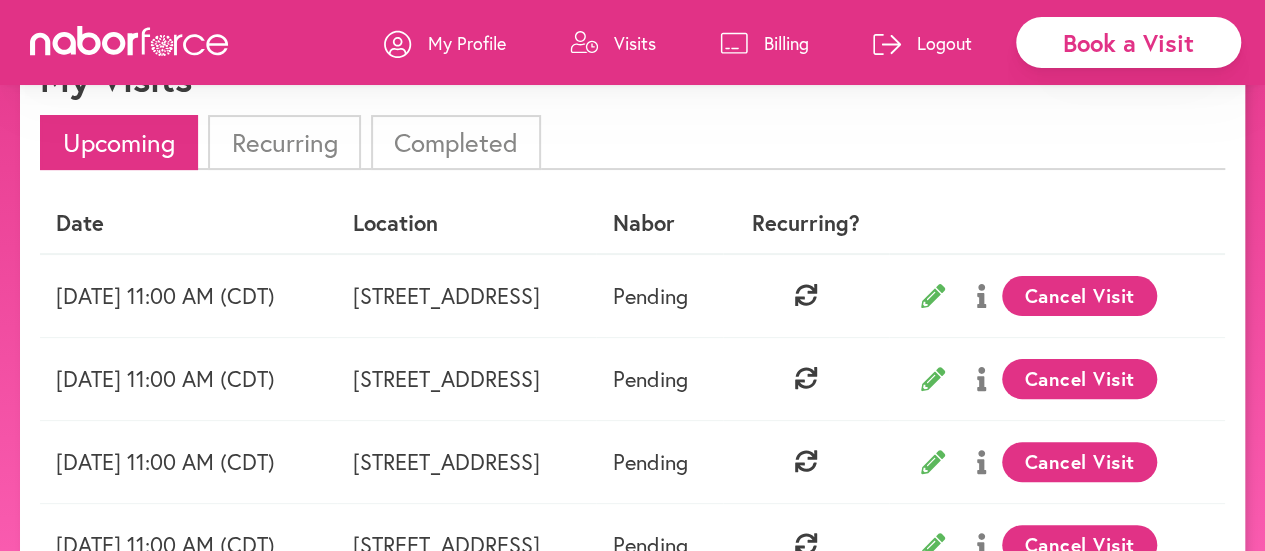 scroll, scrollTop: 0, scrollLeft: 0, axis: both 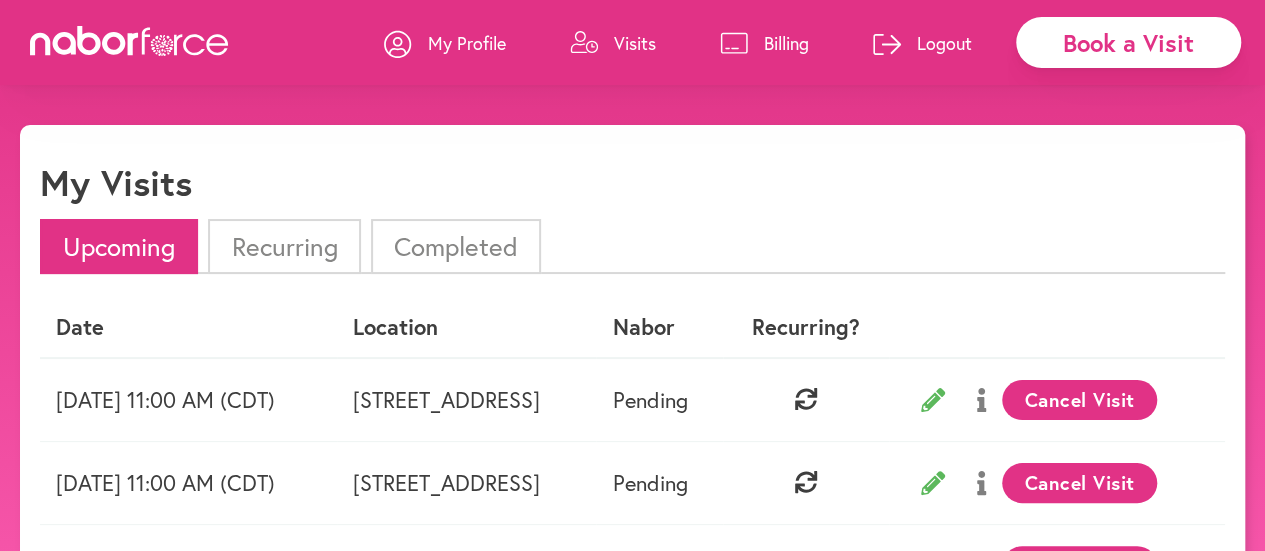 click on "Book a Visit" at bounding box center [1128, 42] 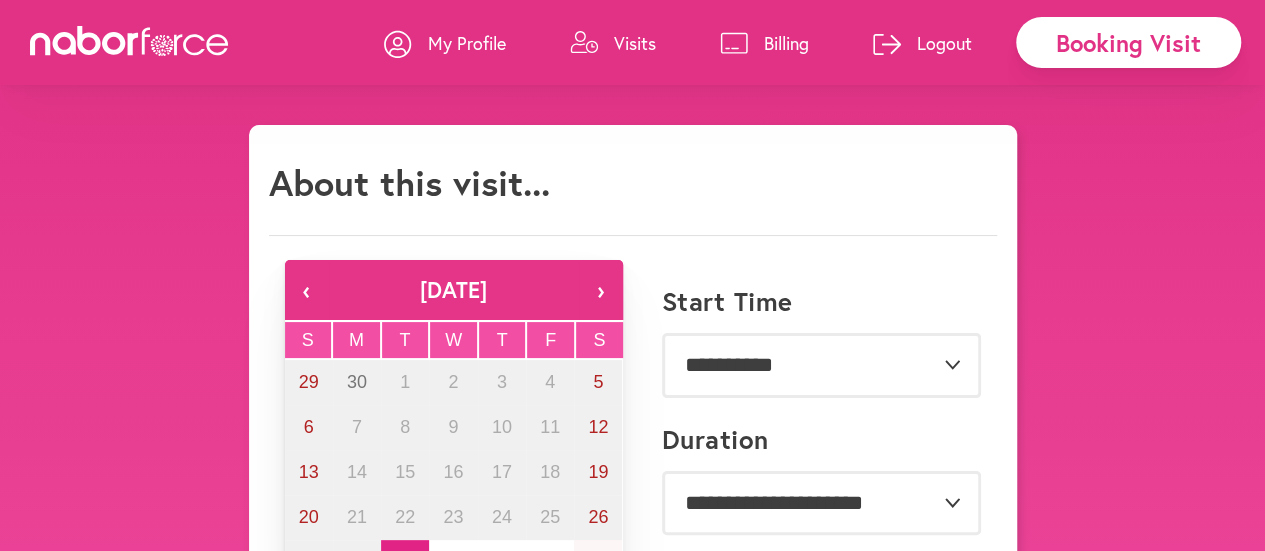 click on "›" at bounding box center [601, 290] 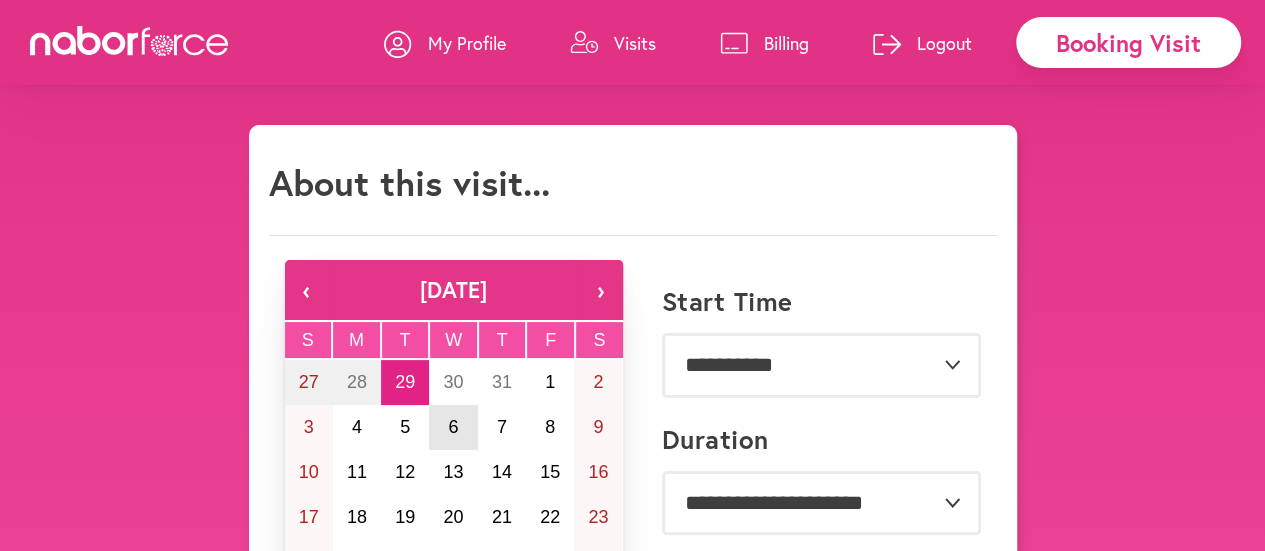 click on "6" at bounding box center (453, 427) 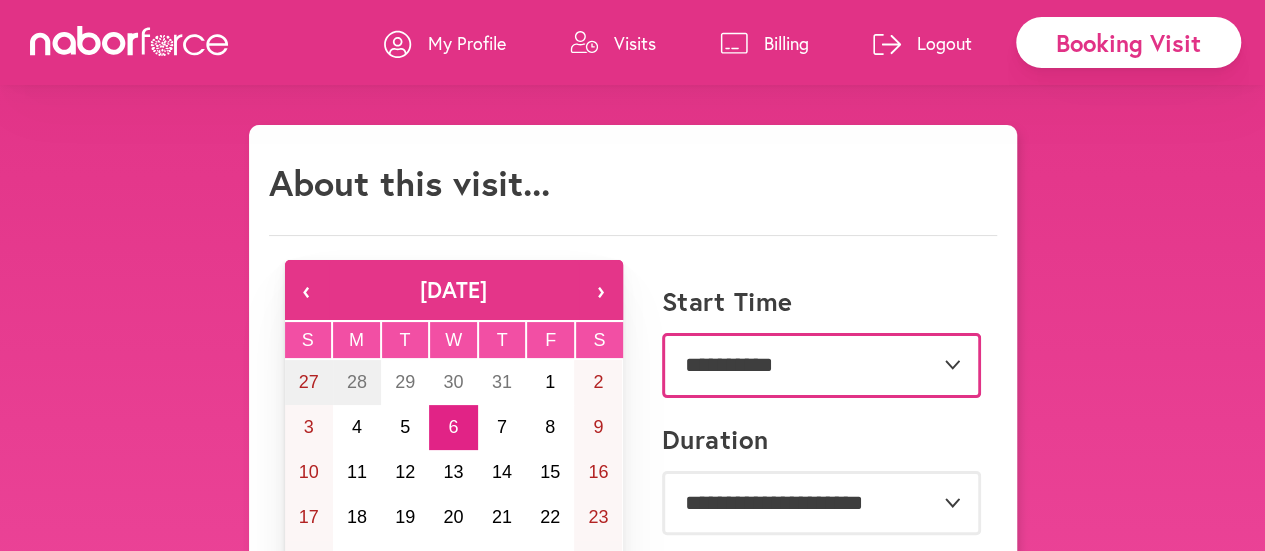 click on "**********" at bounding box center (821, 365) 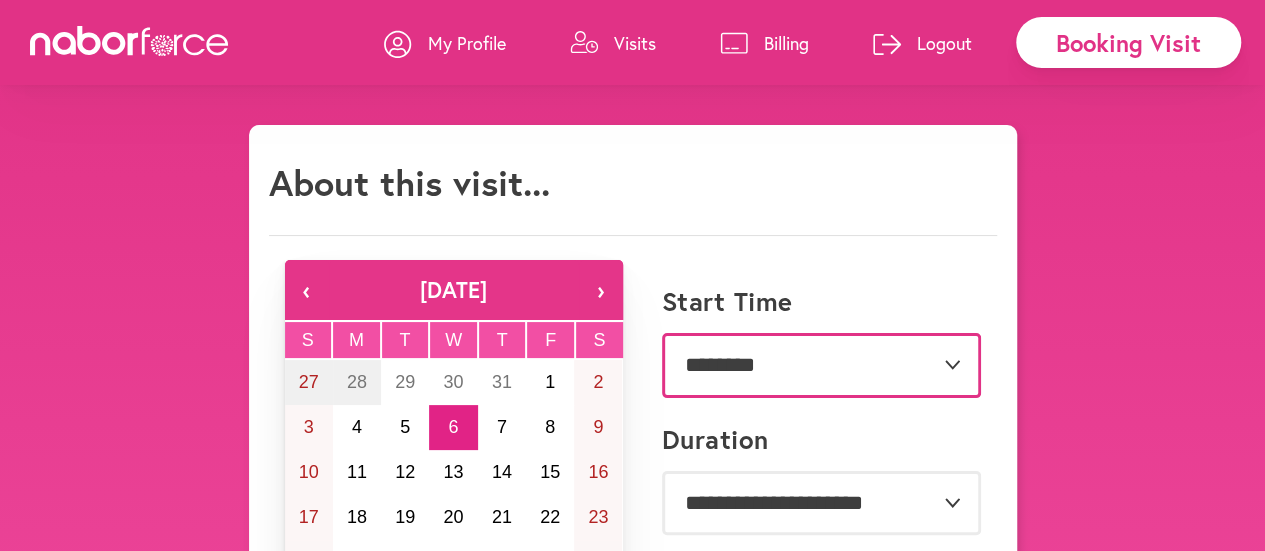 click on "**********" at bounding box center [821, 365] 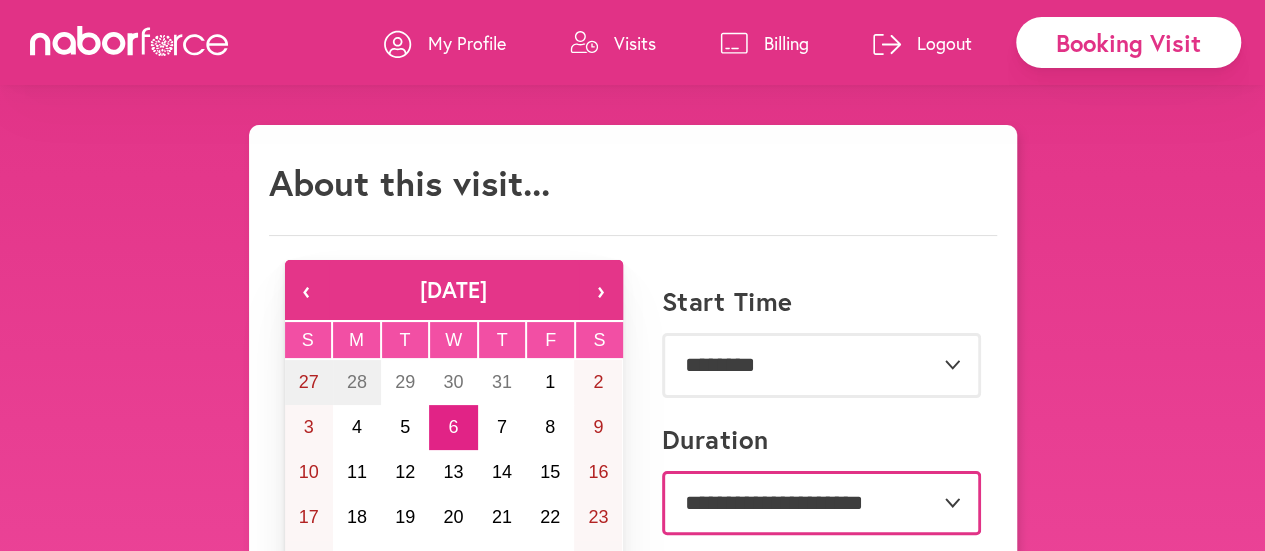 click on "**********" at bounding box center [821, 503] 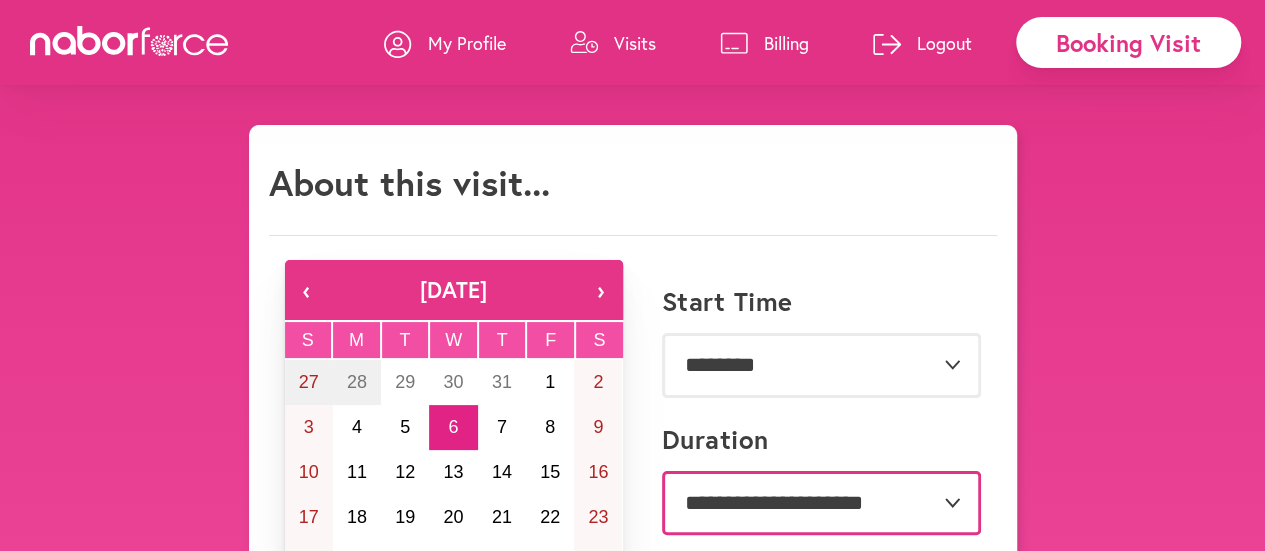 select on "**" 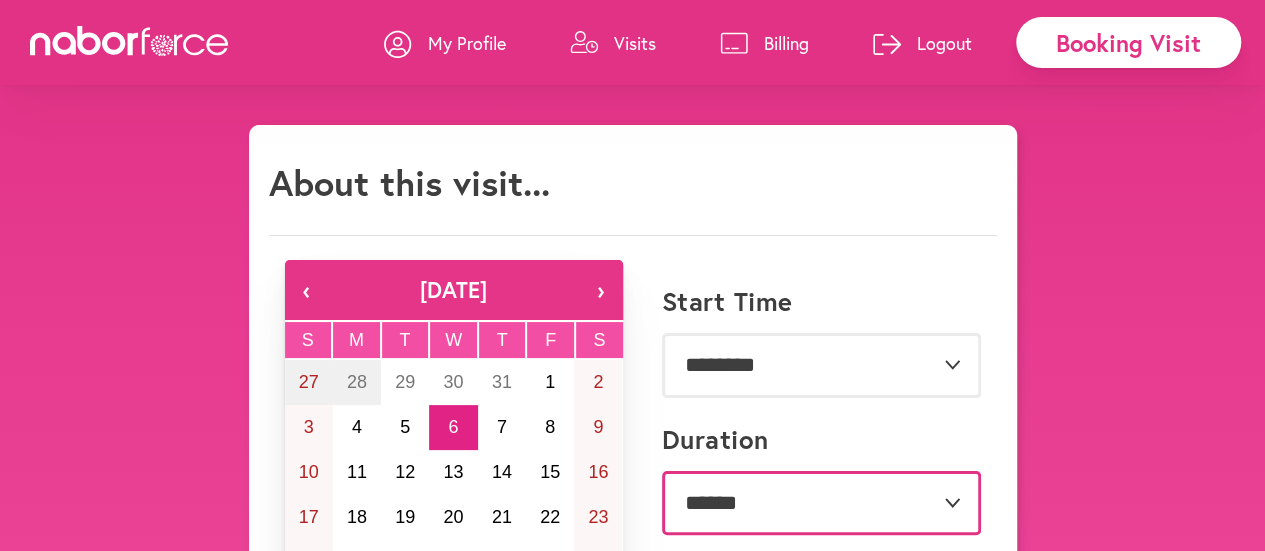 click on "**********" at bounding box center [821, 503] 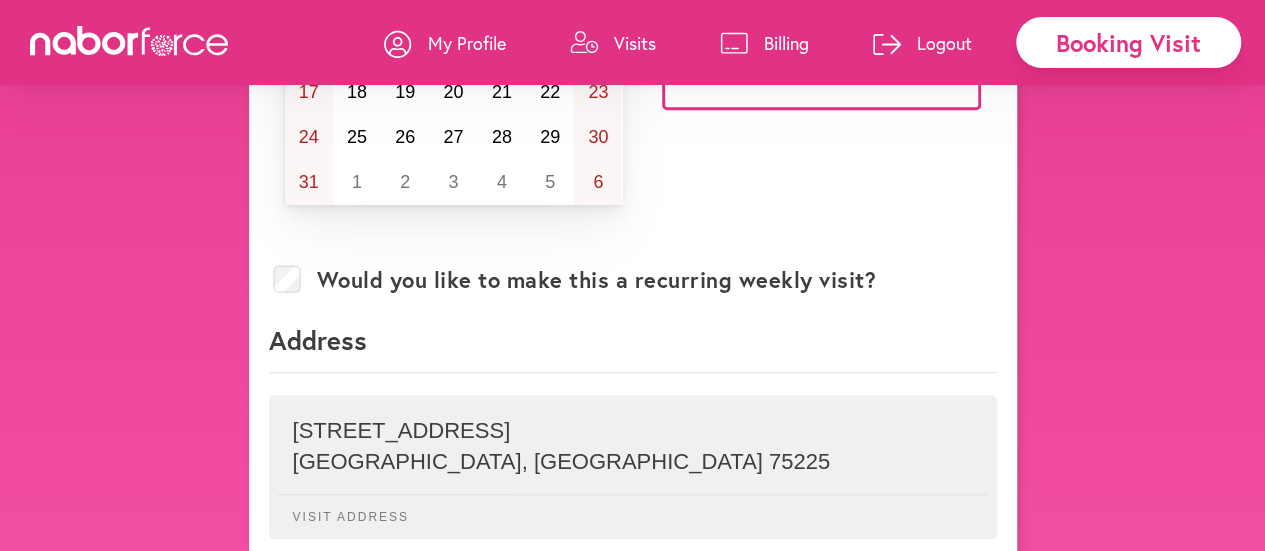 scroll, scrollTop: 462, scrollLeft: 0, axis: vertical 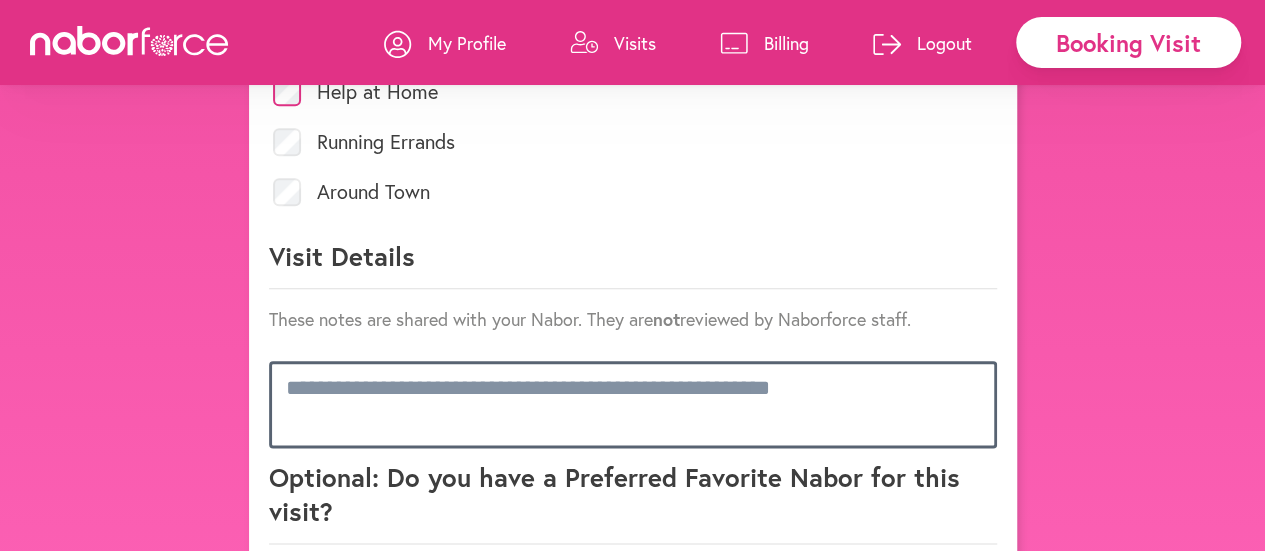click at bounding box center (633, 404) 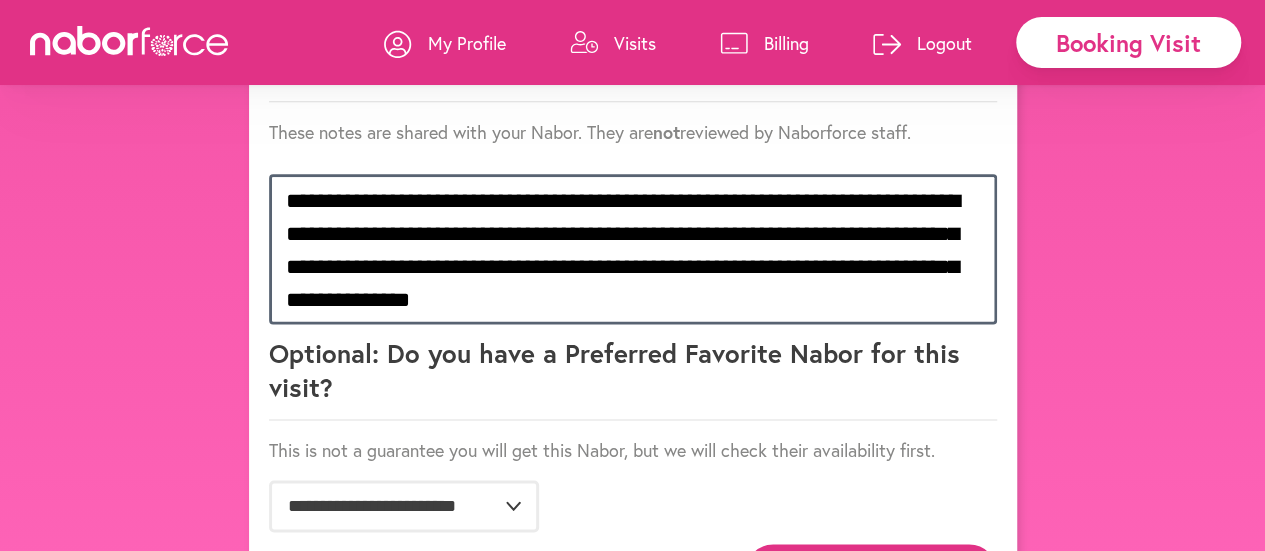 scroll, scrollTop: 1307, scrollLeft: 0, axis: vertical 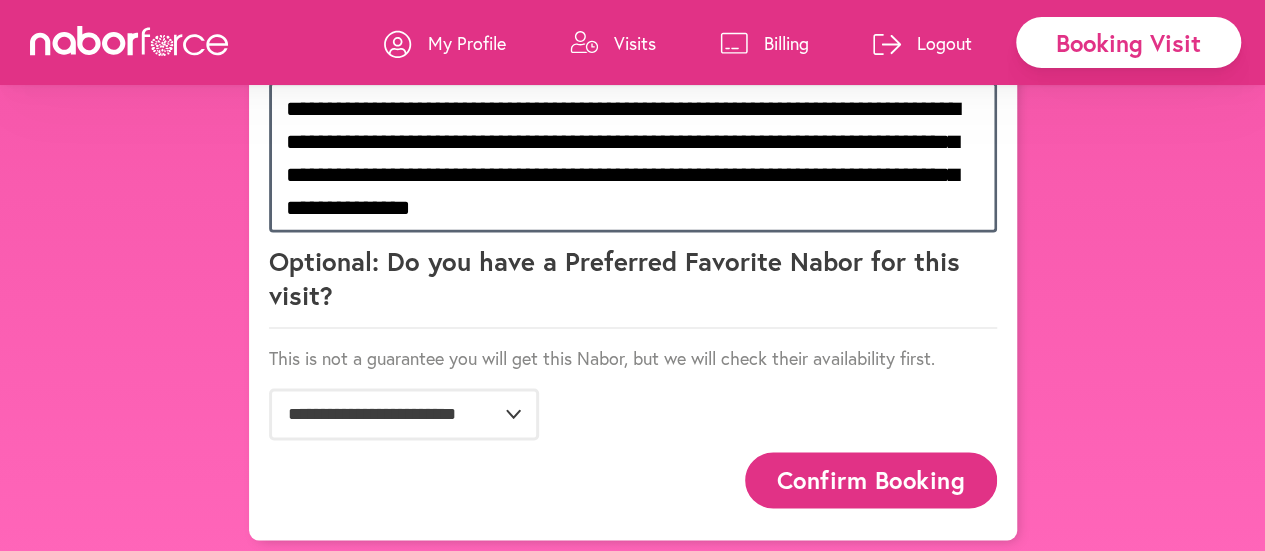 type on "**********" 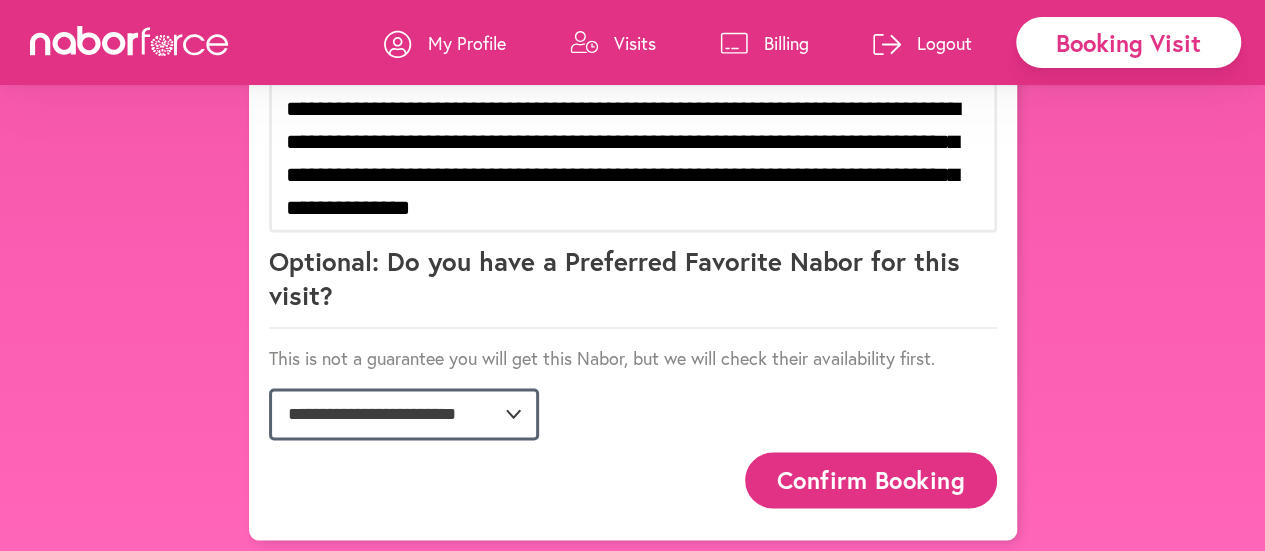 click on "**********" 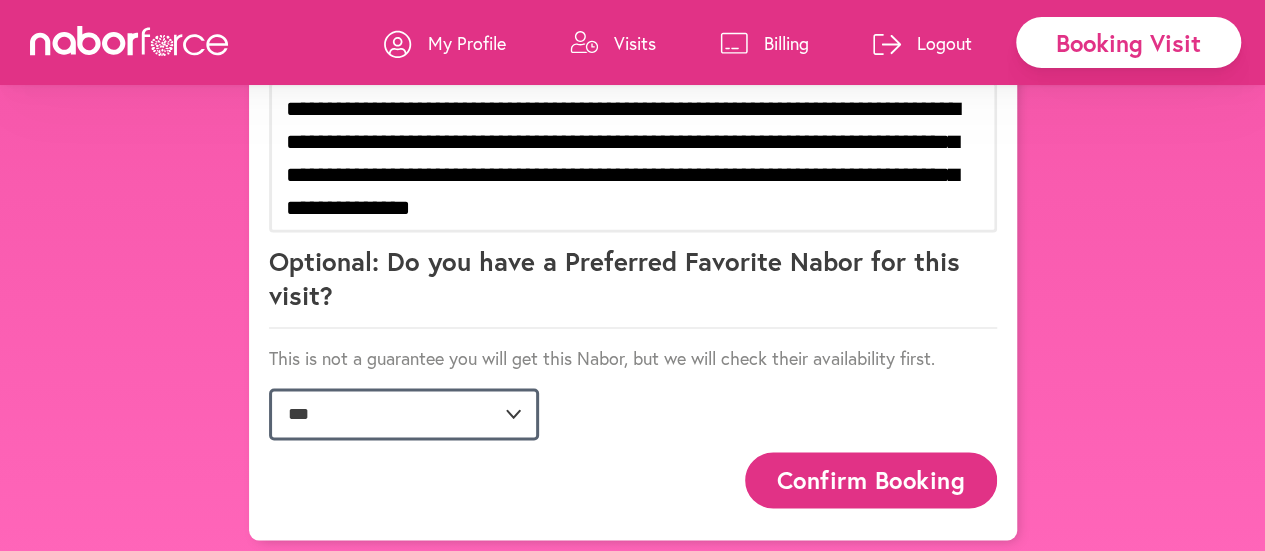 click on "**********" 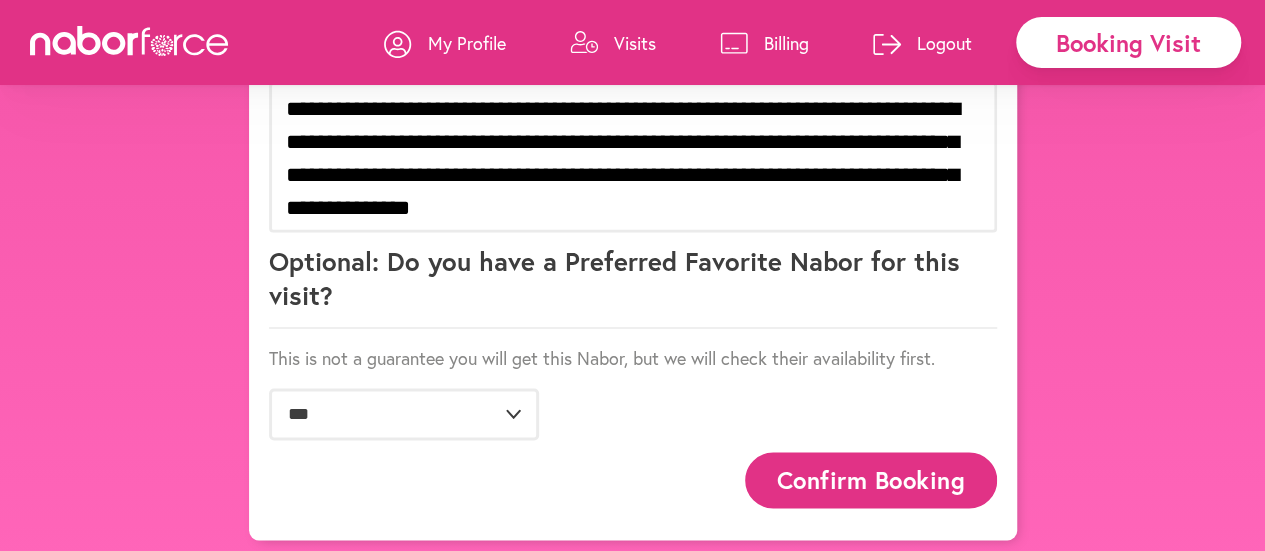 click on "Confirm Booking" at bounding box center [871, 479] 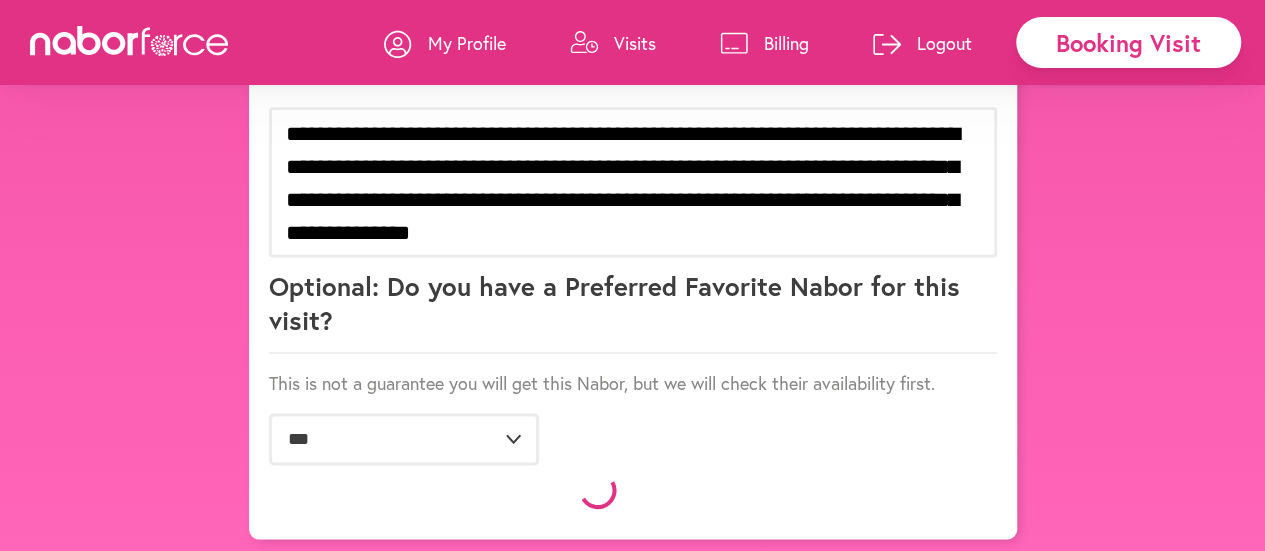 scroll, scrollTop: 1307, scrollLeft: 0, axis: vertical 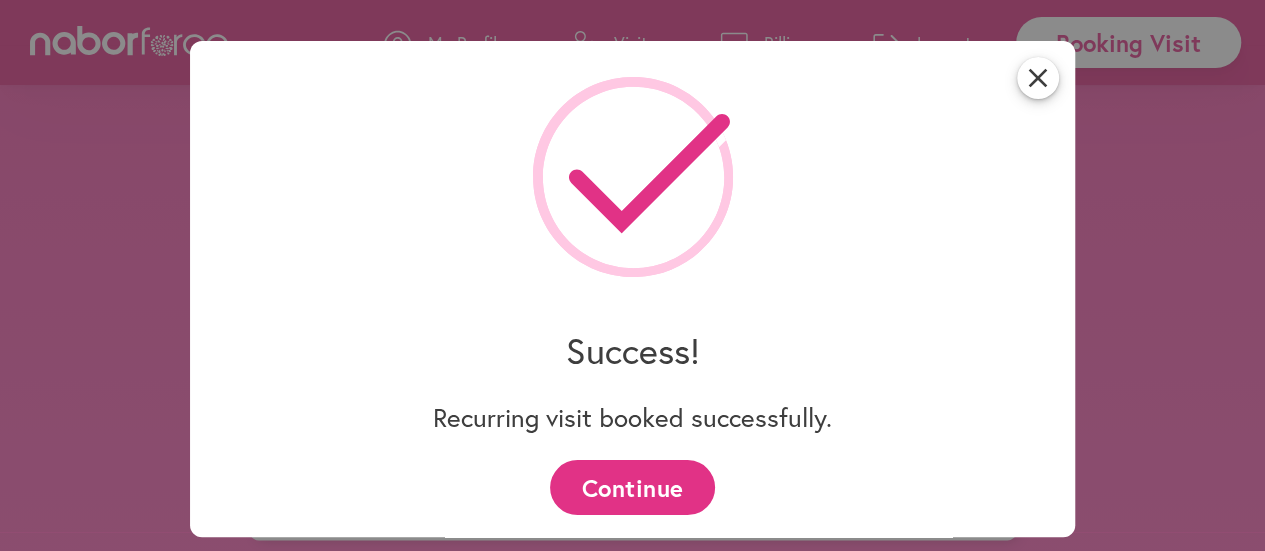 click on "Continue" at bounding box center [632, 487] 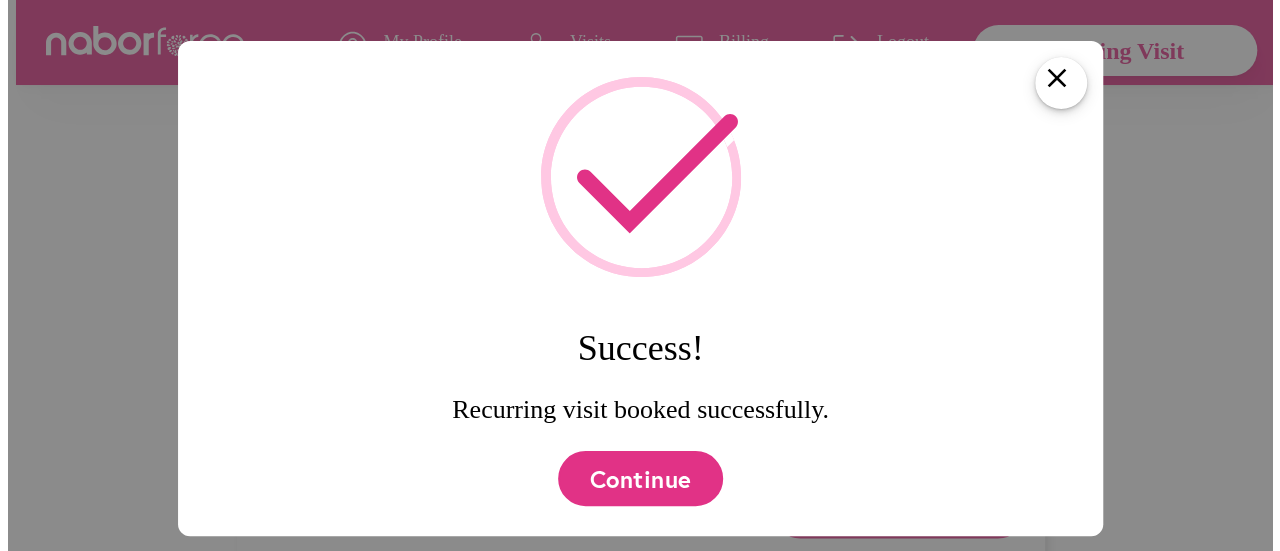 scroll, scrollTop: 0, scrollLeft: 0, axis: both 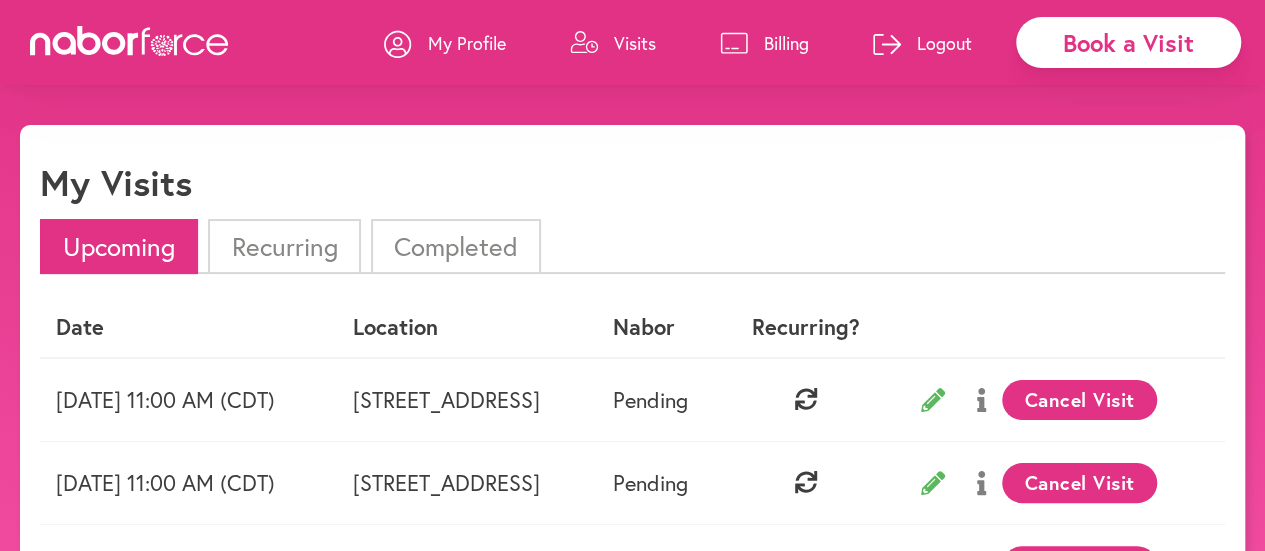 click on "Book a Visit" at bounding box center (1128, 42) 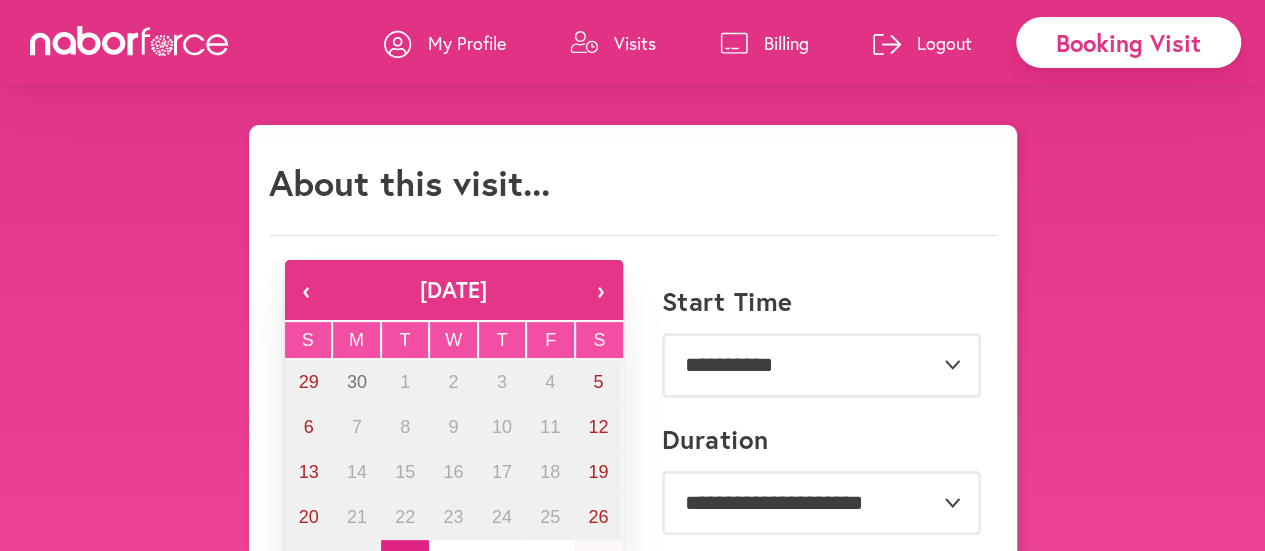 click on "›" at bounding box center (601, 290) 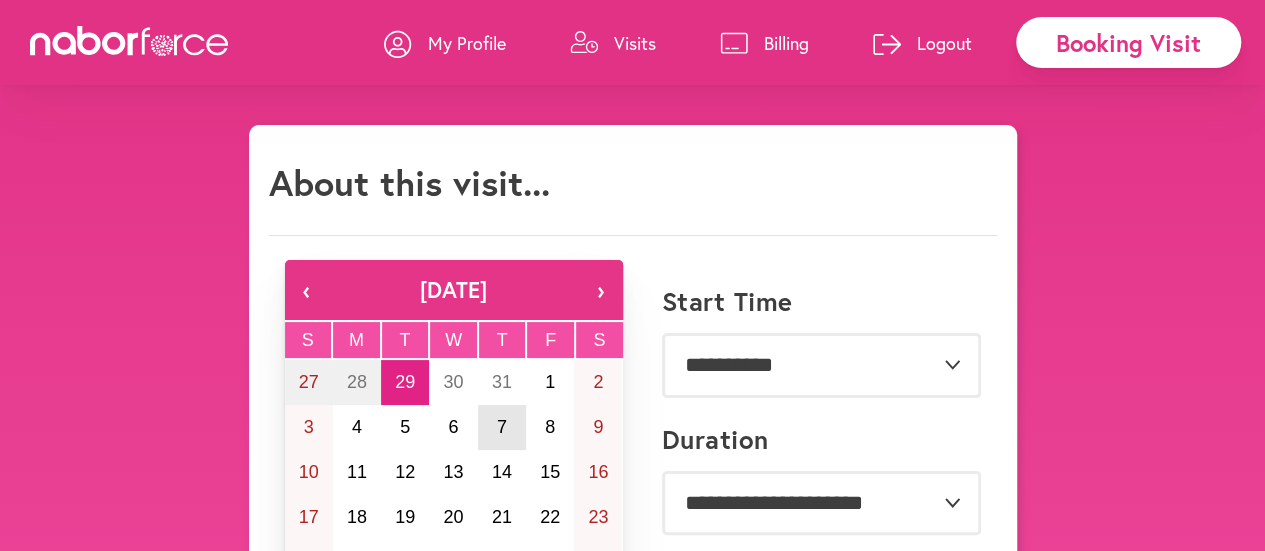 click on "7" at bounding box center (502, 427) 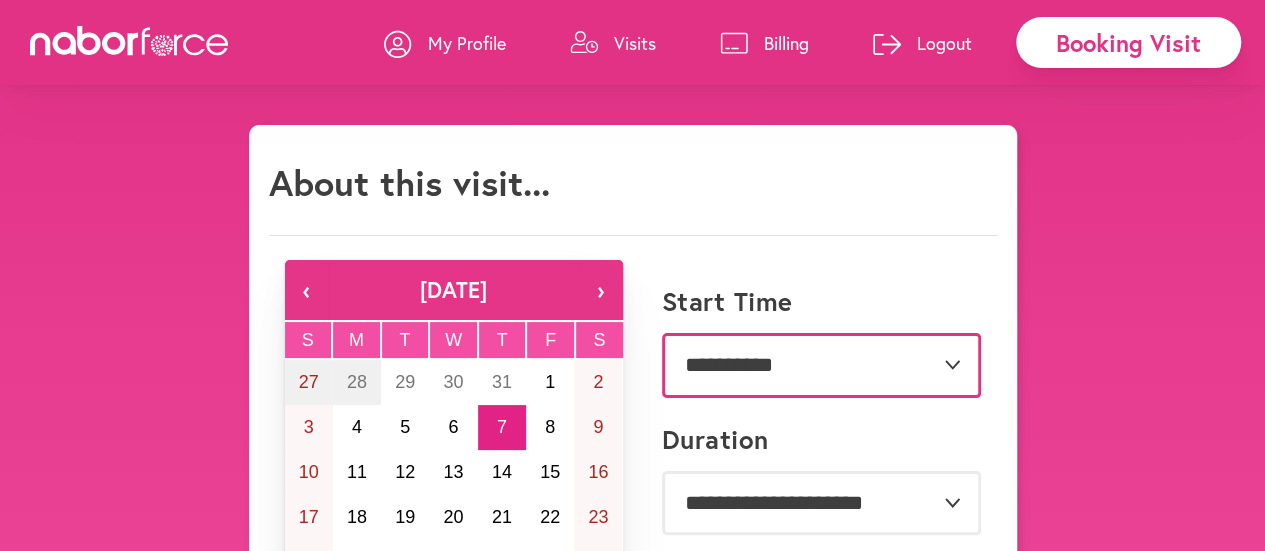click on "**********" at bounding box center (821, 365) 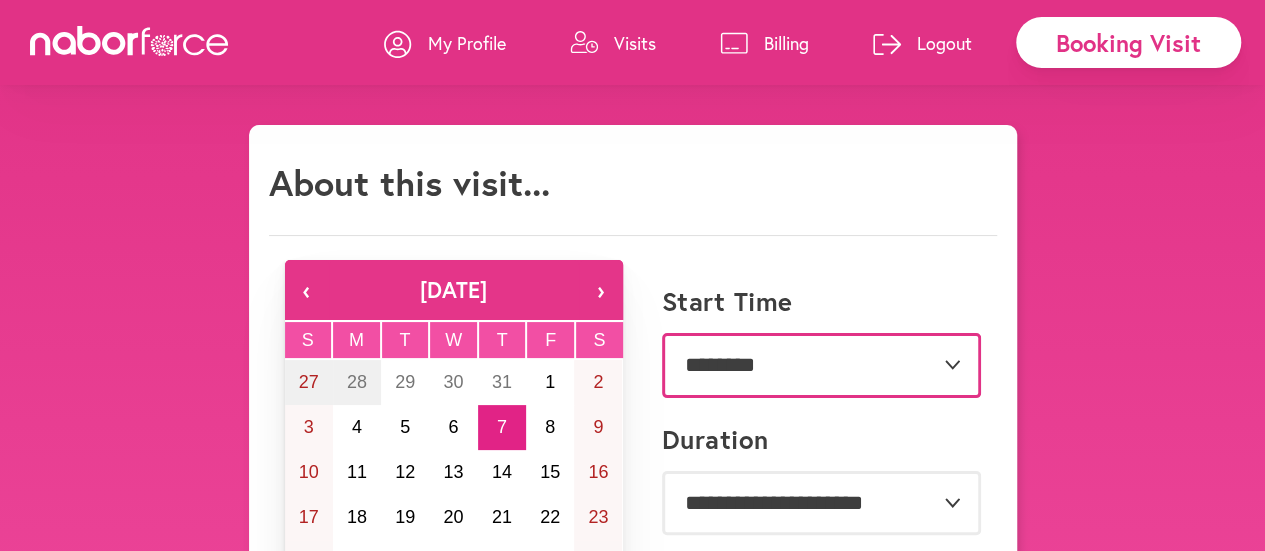 click on "**********" at bounding box center (821, 365) 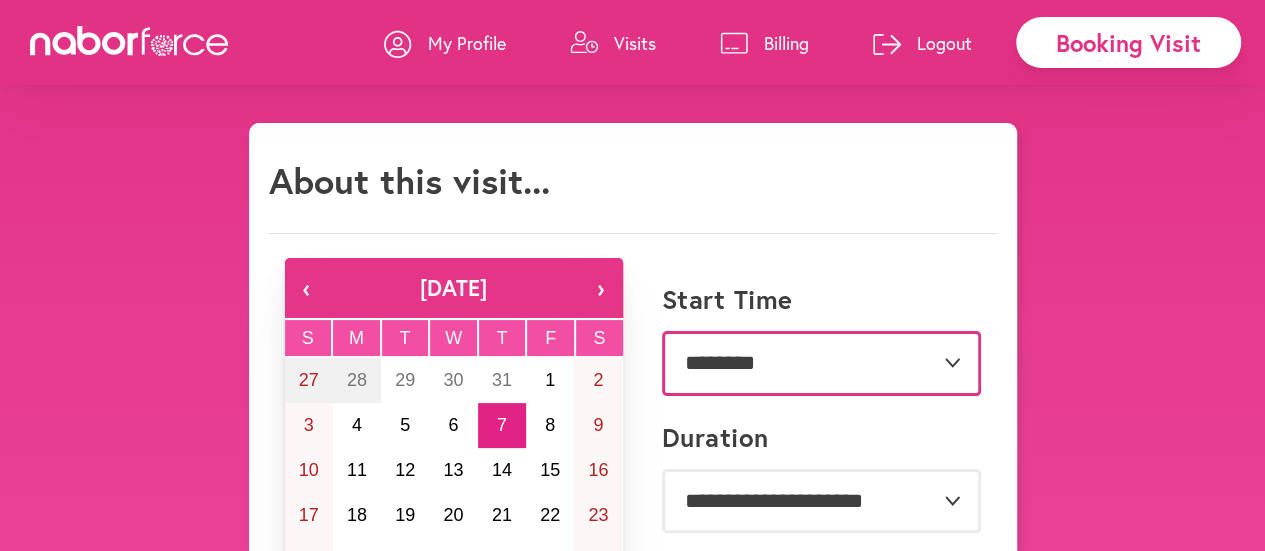 scroll, scrollTop: 139, scrollLeft: 0, axis: vertical 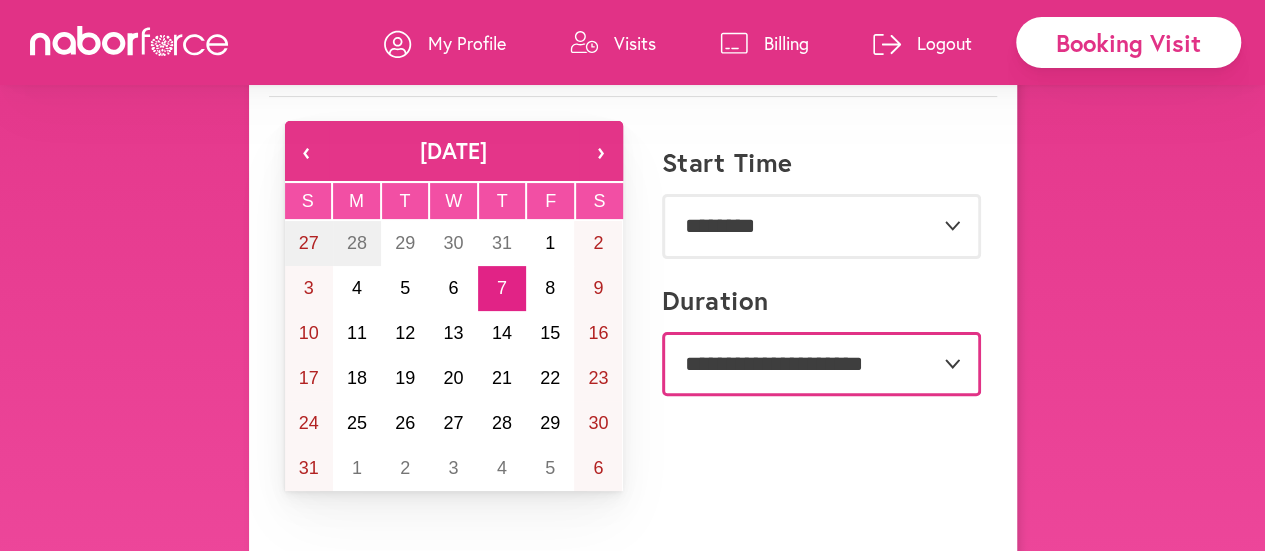 click on "**********" at bounding box center (821, 364) 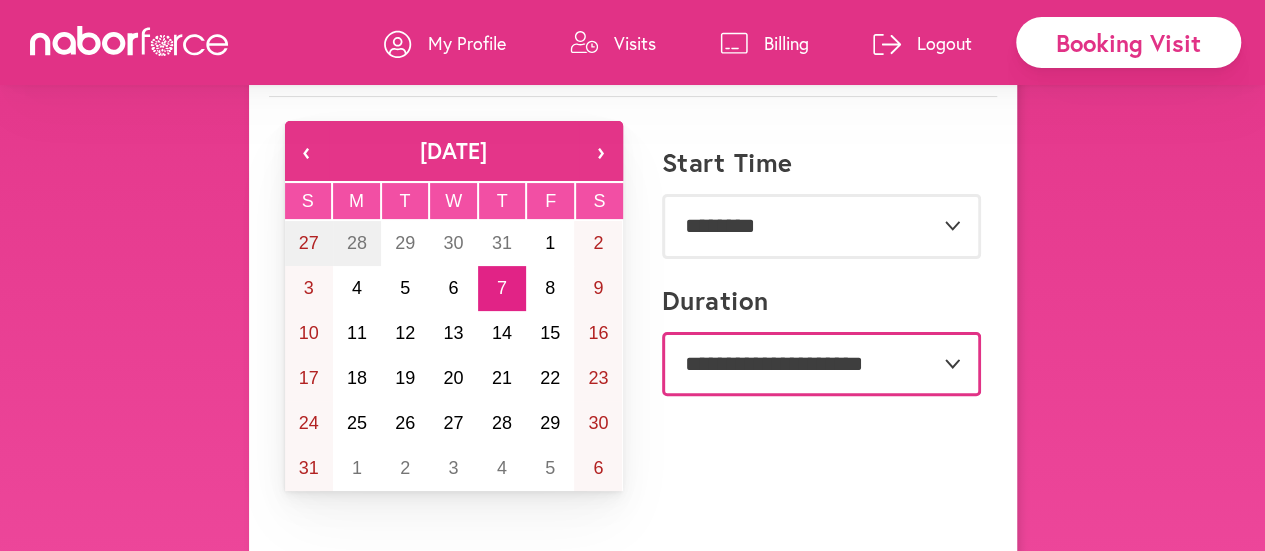 select on "**" 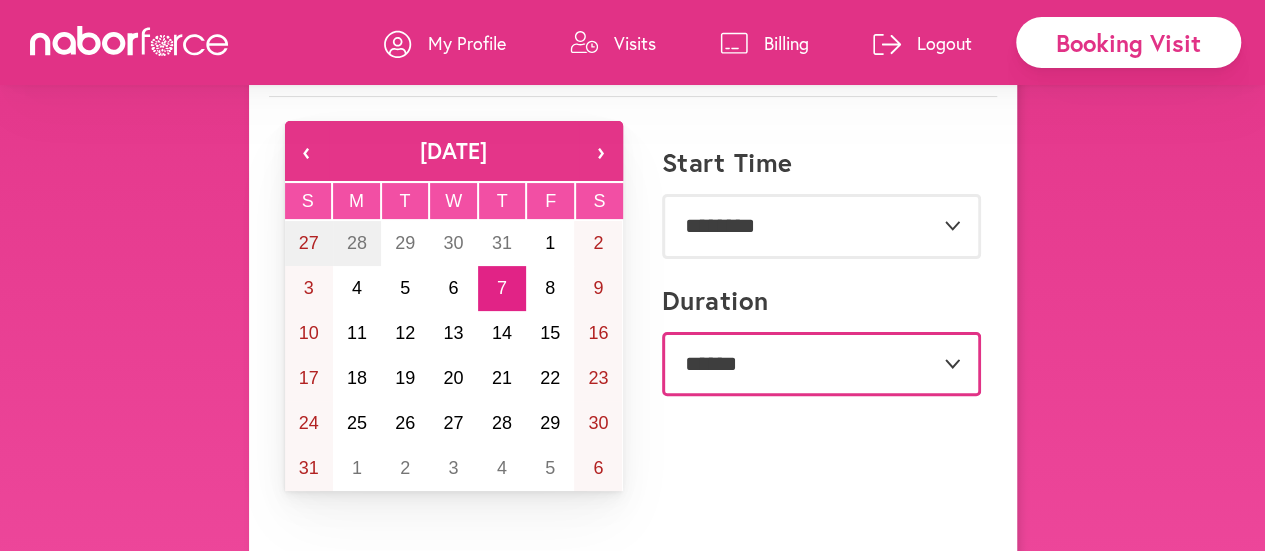 click on "**********" at bounding box center (821, 364) 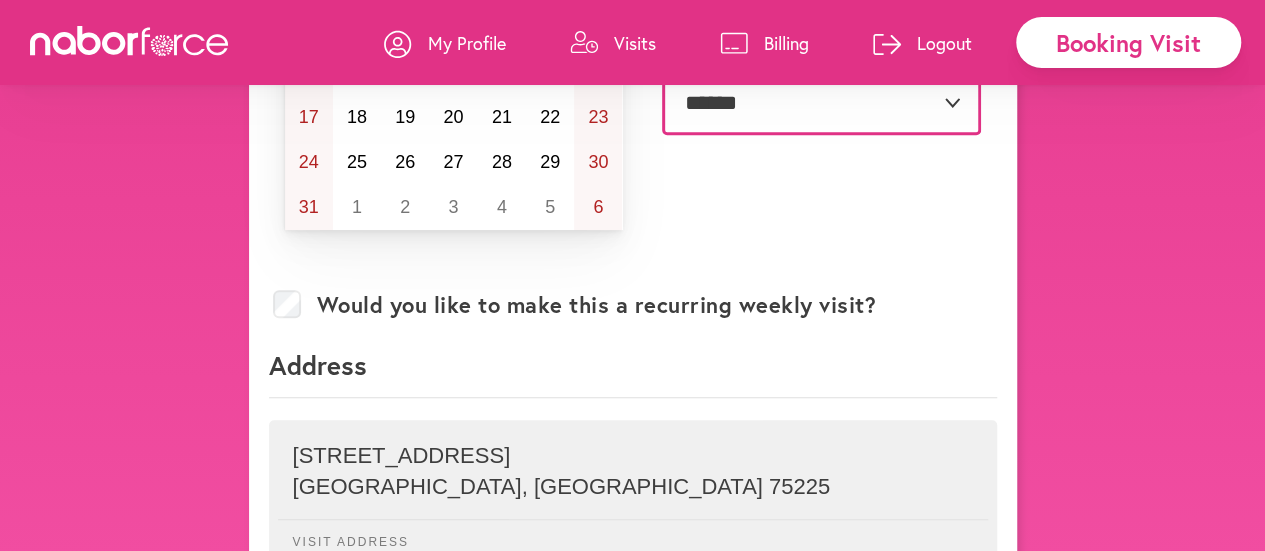 scroll, scrollTop: 414, scrollLeft: 0, axis: vertical 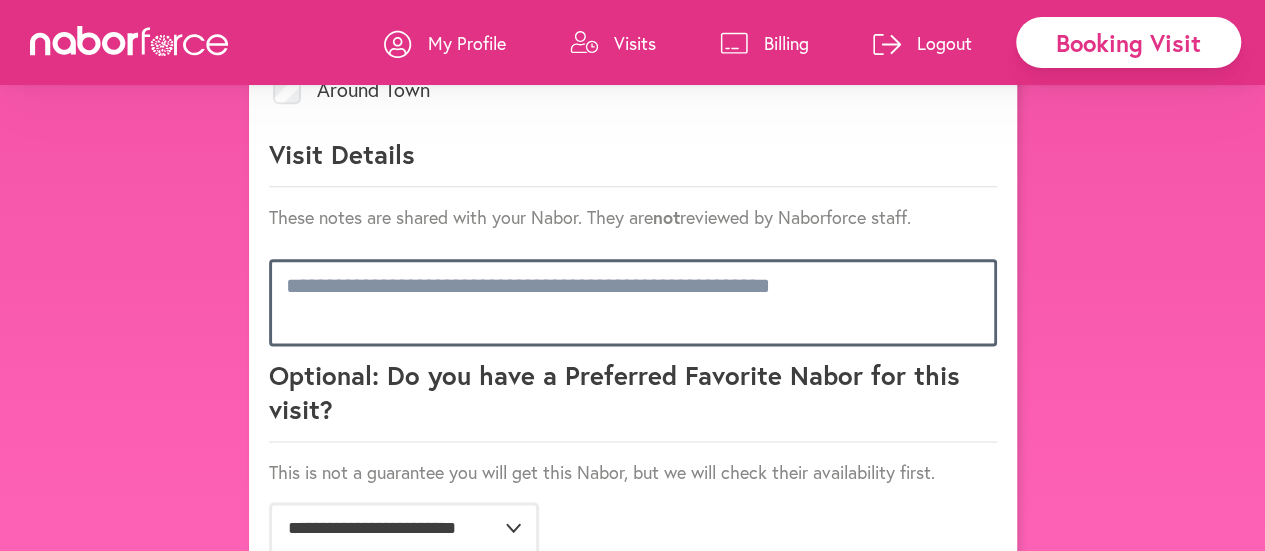 click at bounding box center [633, 302] 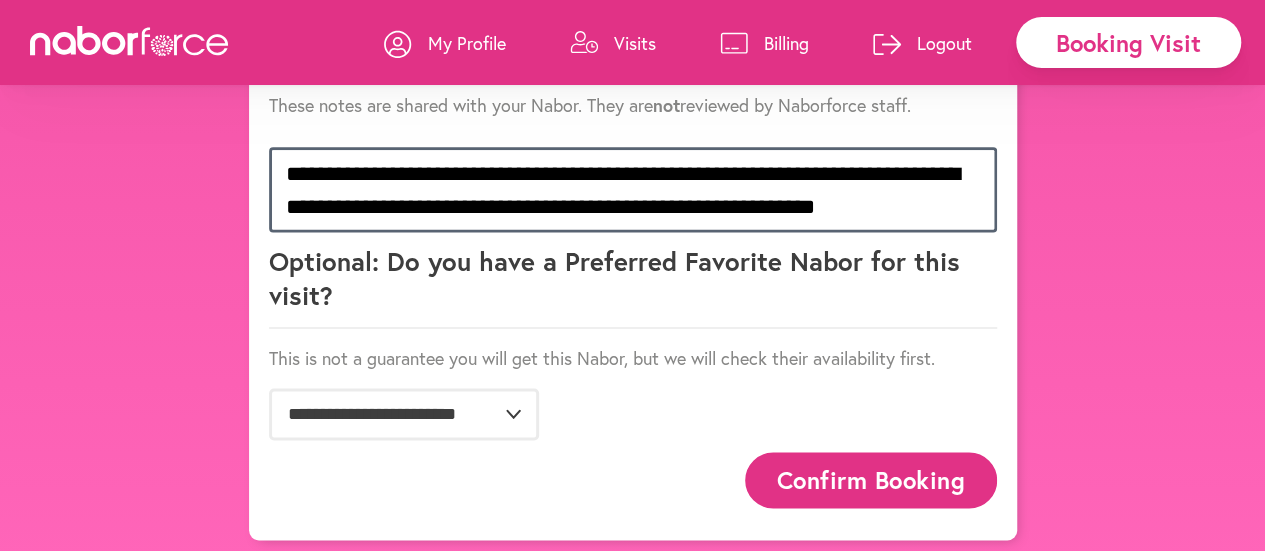 scroll, scrollTop: 1243, scrollLeft: 0, axis: vertical 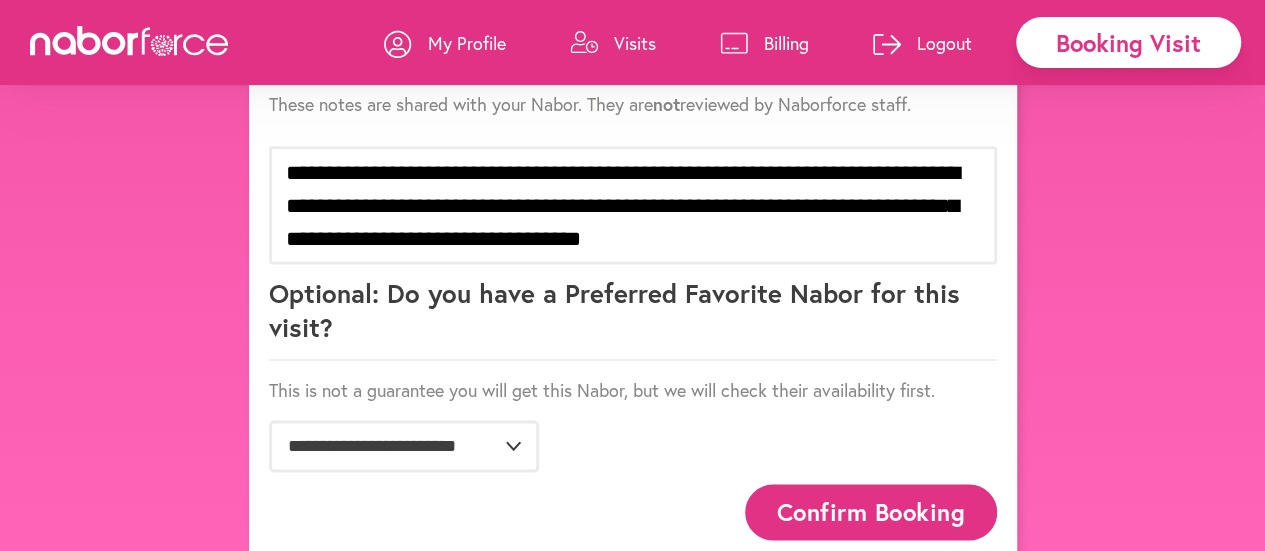click on "Optional: Do you have a Preferred Favorite Nabor for this visit?" 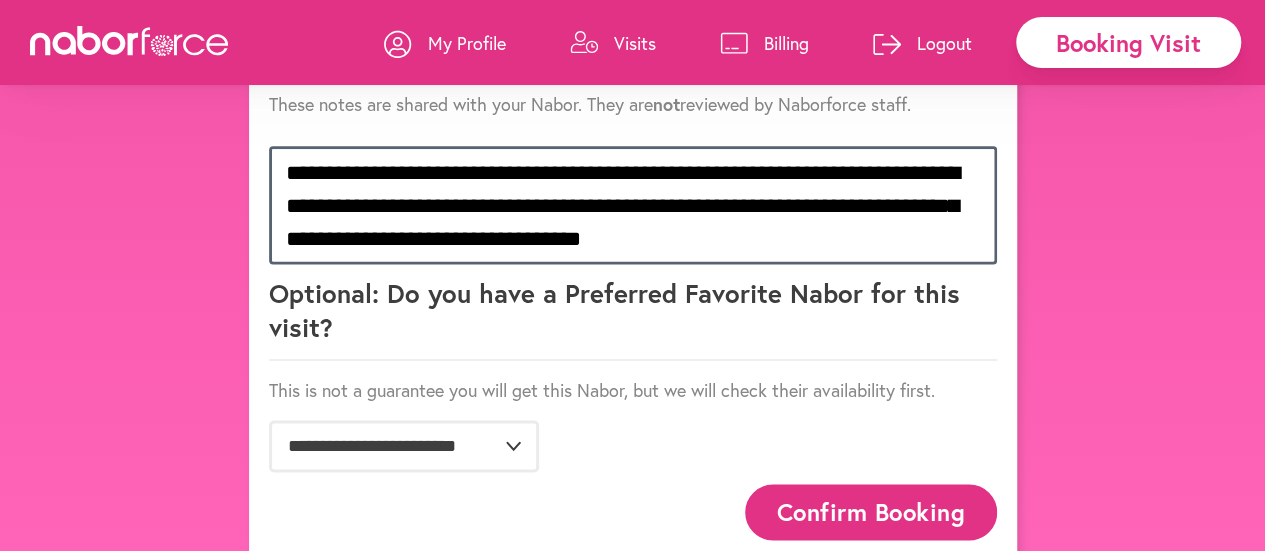 click on "**********" at bounding box center (633, 205) 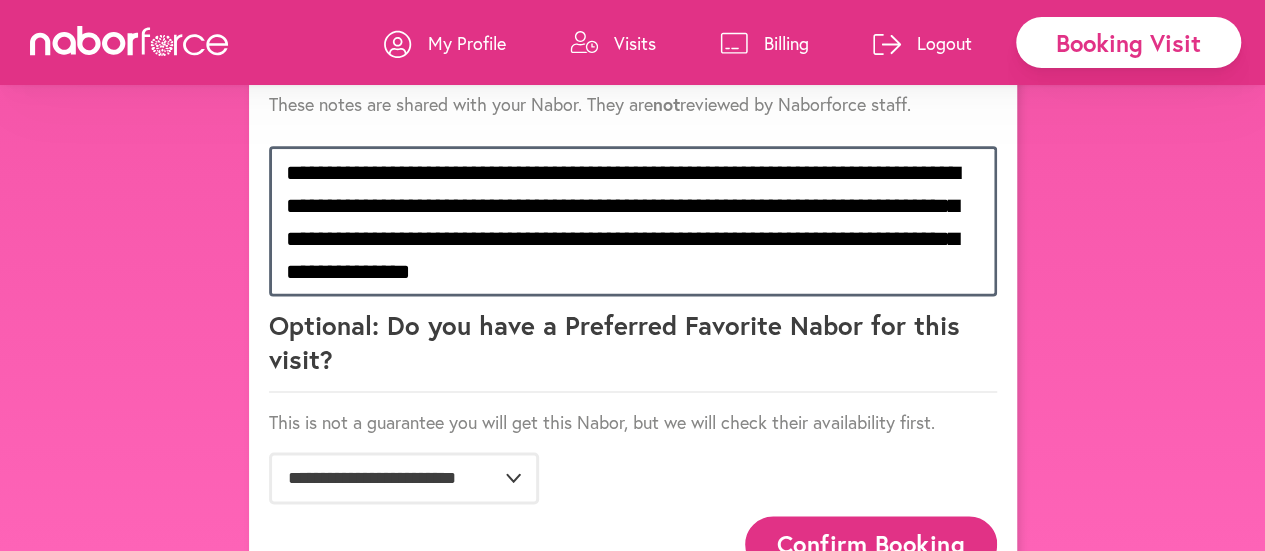 scroll, scrollTop: 2, scrollLeft: 0, axis: vertical 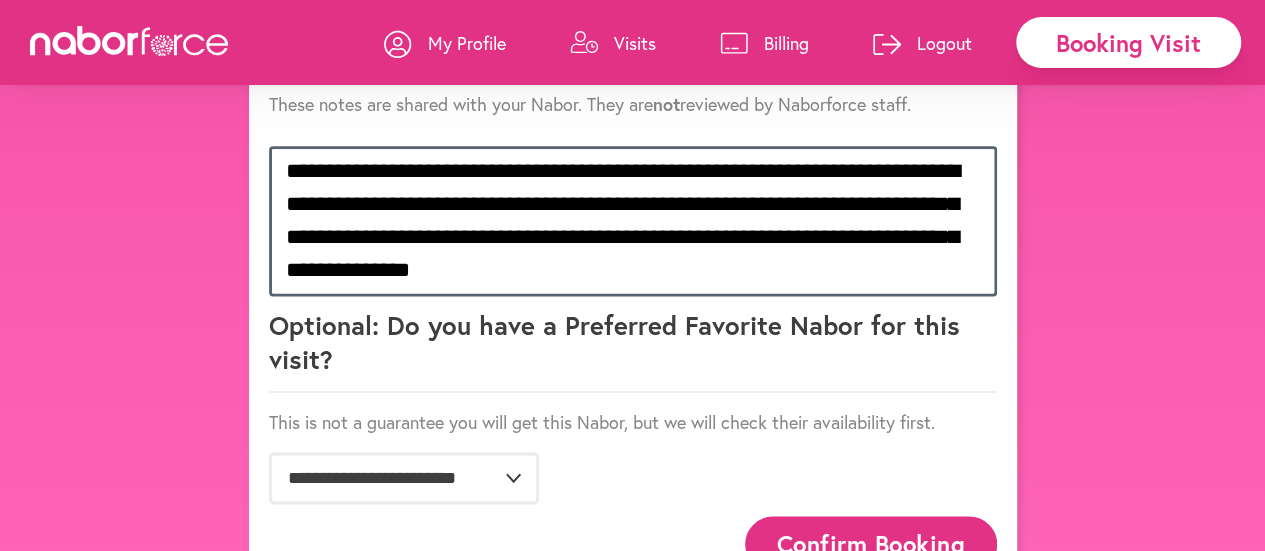 drag, startPoint x: 292, startPoint y: 158, endPoint x: 647, endPoint y: 265, distance: 370.77487 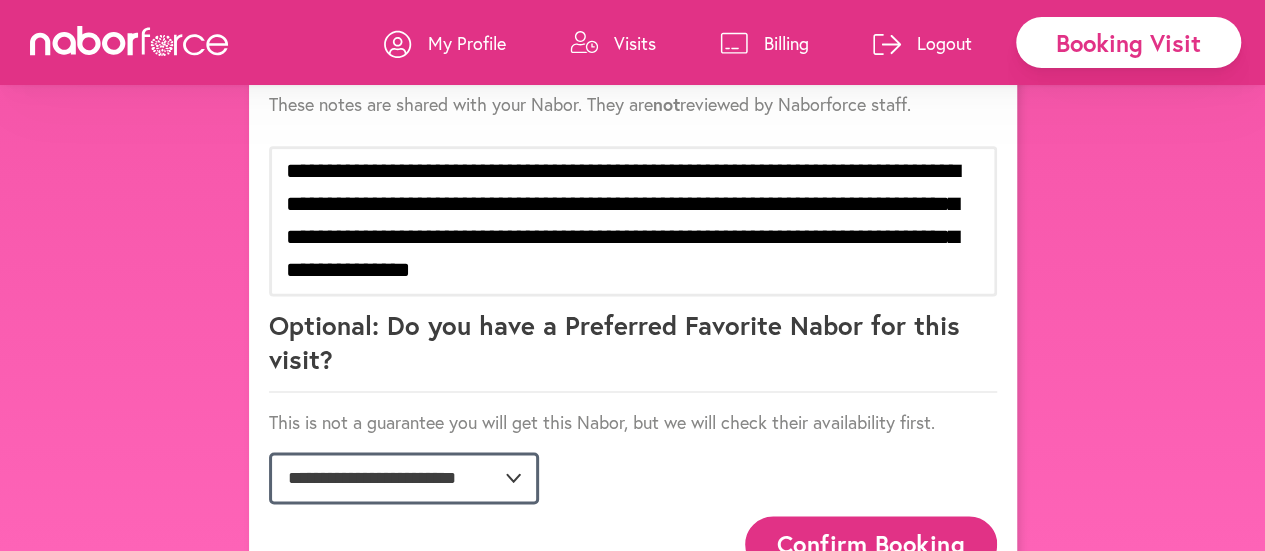 click on "**********" 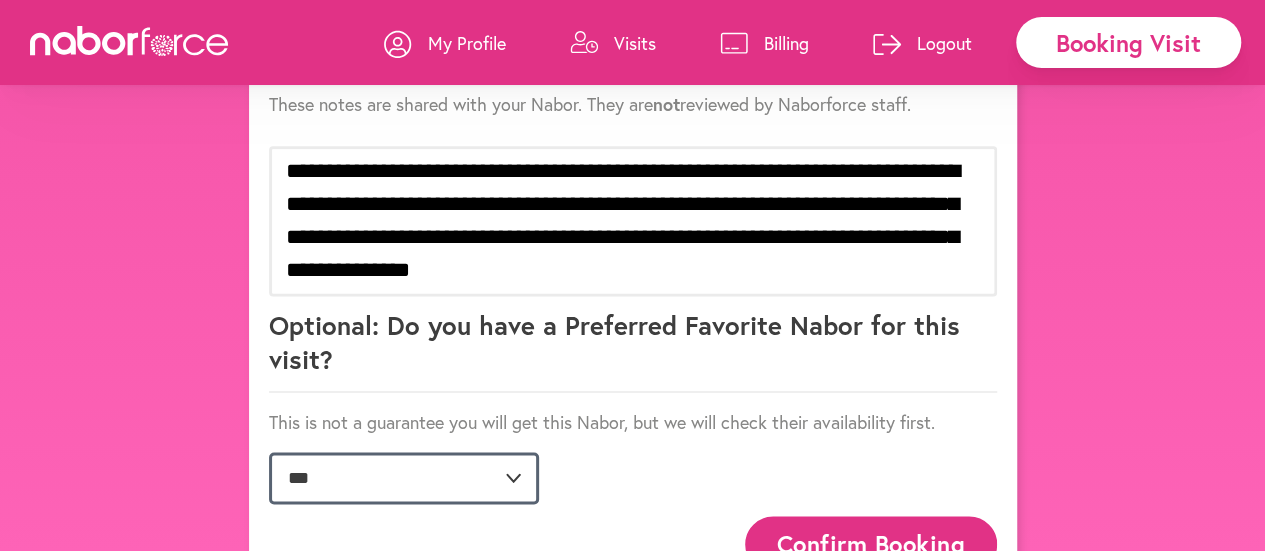 click on "**********" 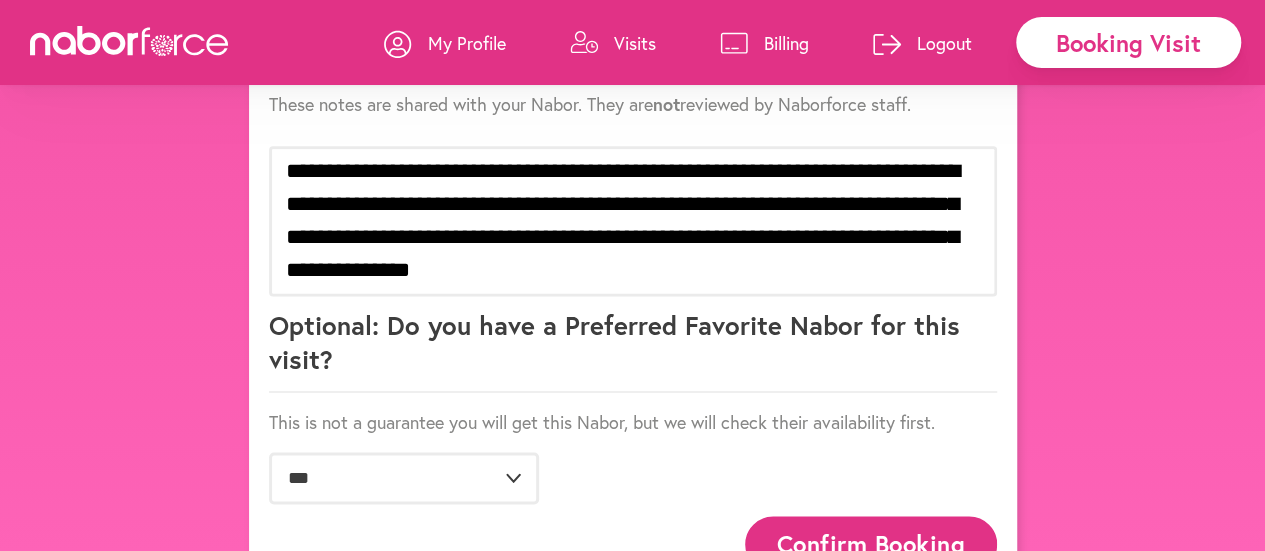 click on "Confirm Booking" at bounding box center (871, 543) 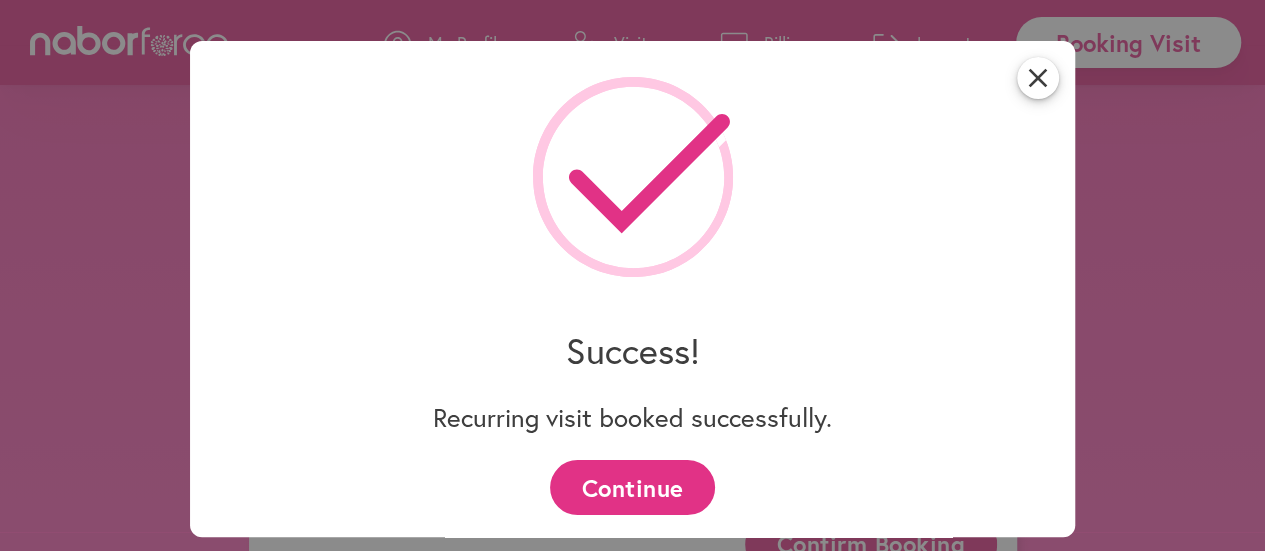 click on "Continue" at bounding box center [632, 487] 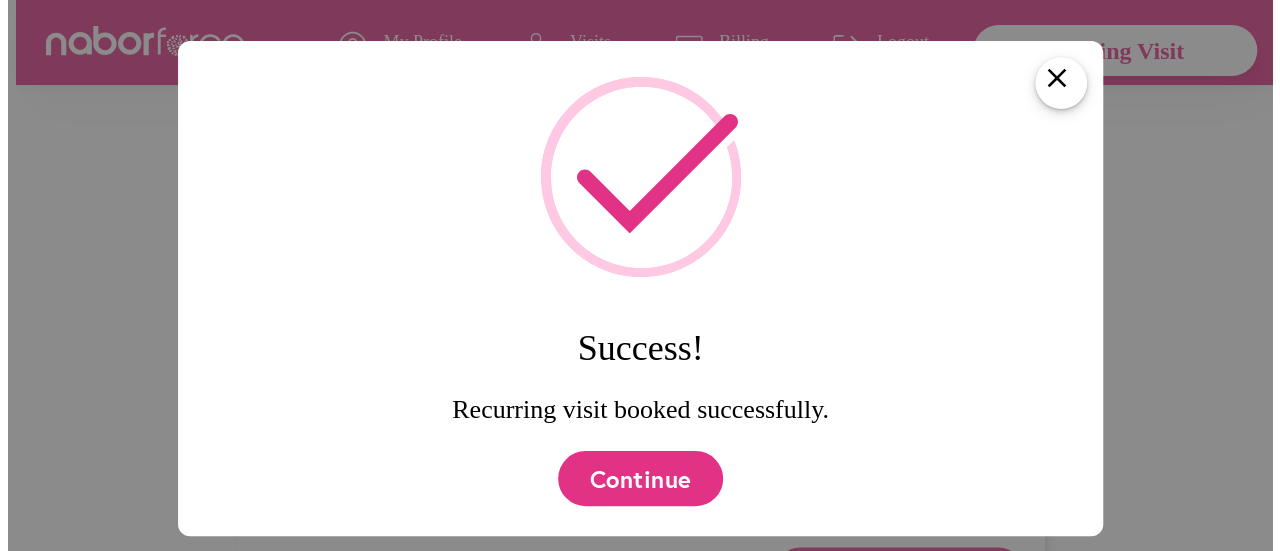 scroll, scrollTop: 0, scrollLeft: 0, axis: both 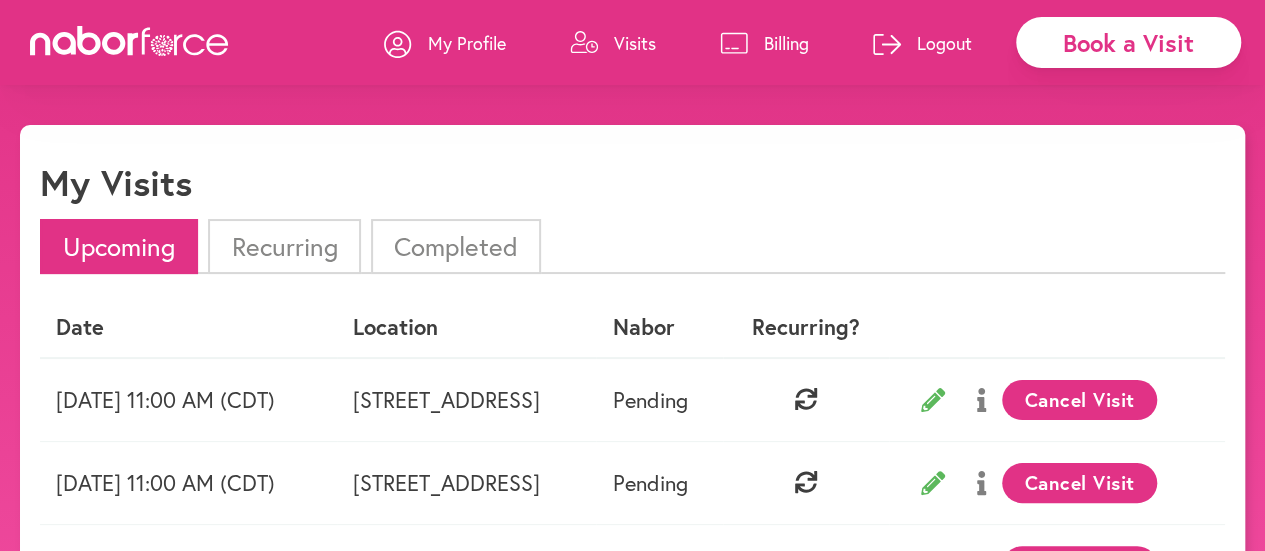 click on "Book a Visit" at bounding box center [1128, 42] 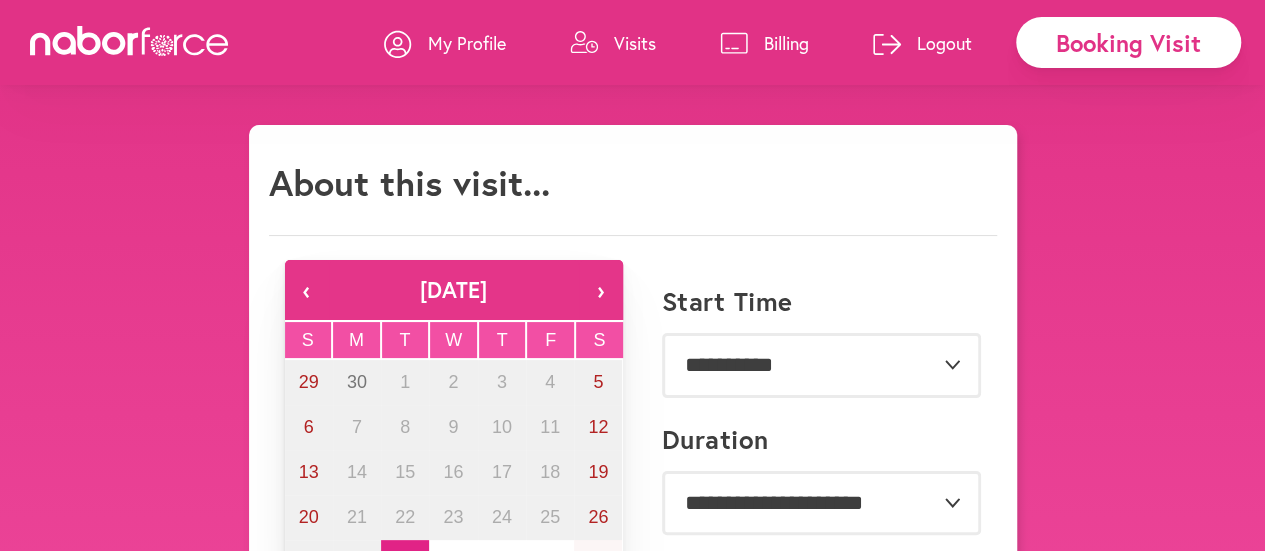 click on "›" at bounding box center [601, 290] 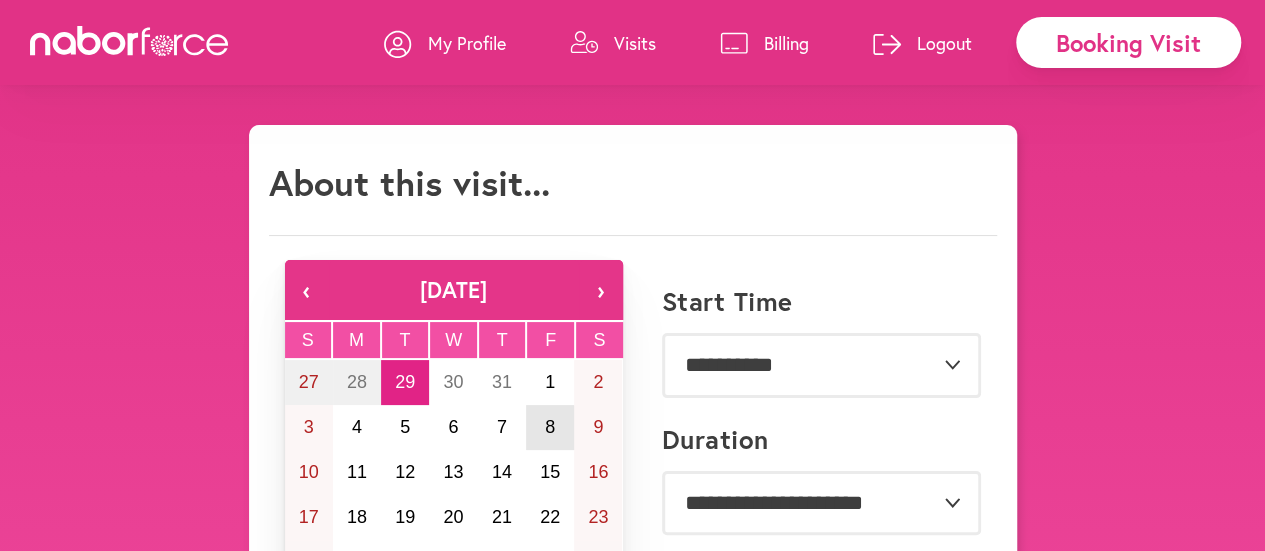 click on "8" at bounding box center [550, 427] 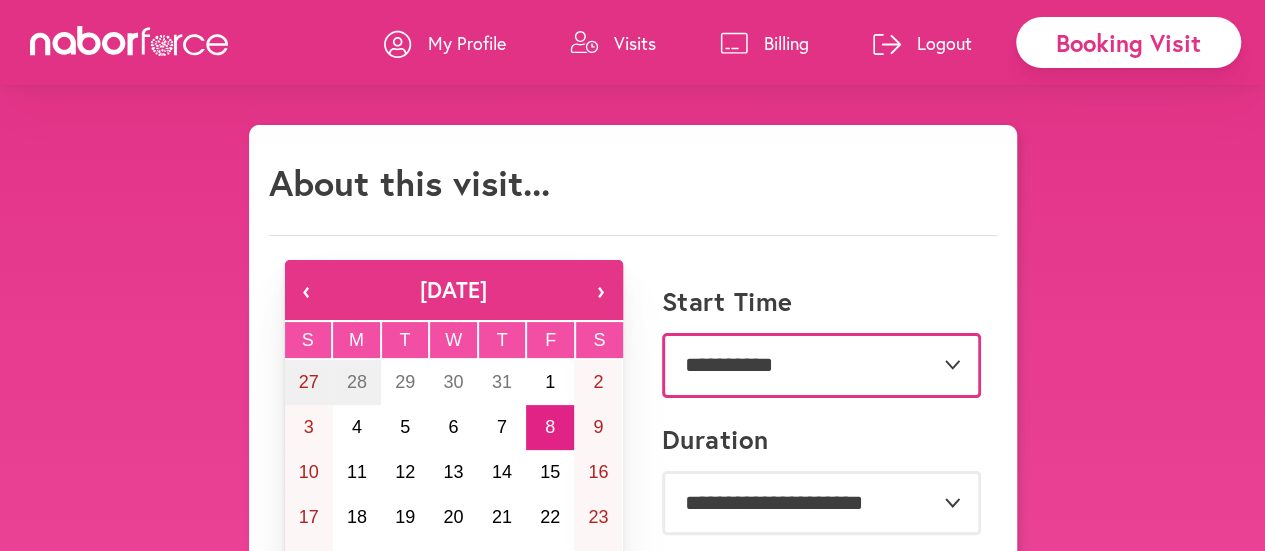 click on "**********" at bounding box center [821, 365] 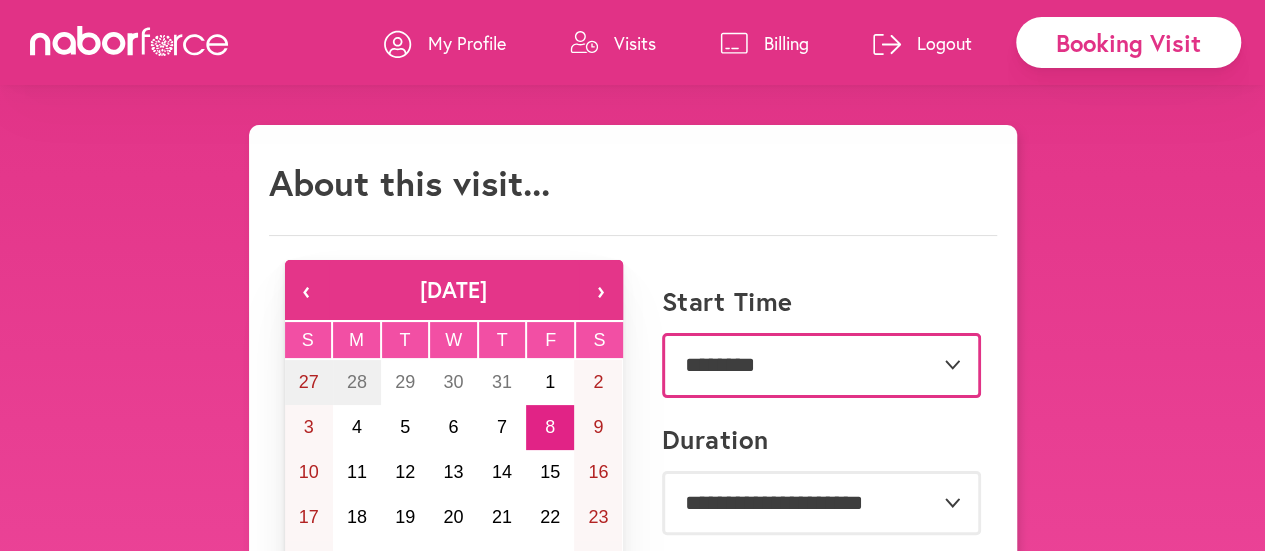 click on "**********" at bounding box center [821, 365] 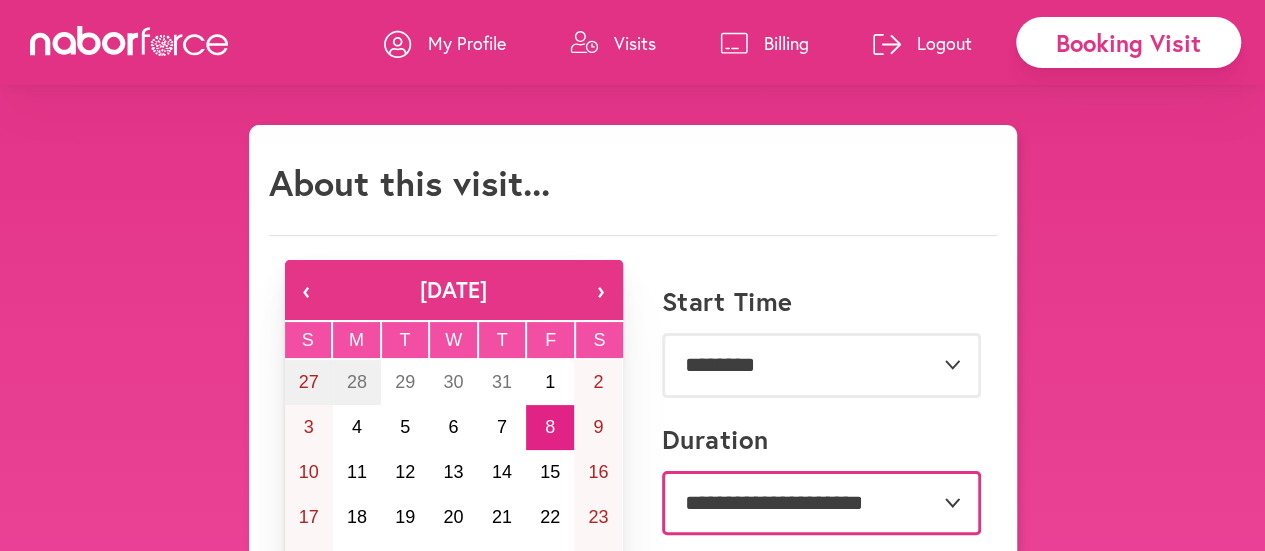 drag, startPoint x: 952, startPoint y: 502, endPoint x: 942, endPoint y: 487, distance: 18.027756 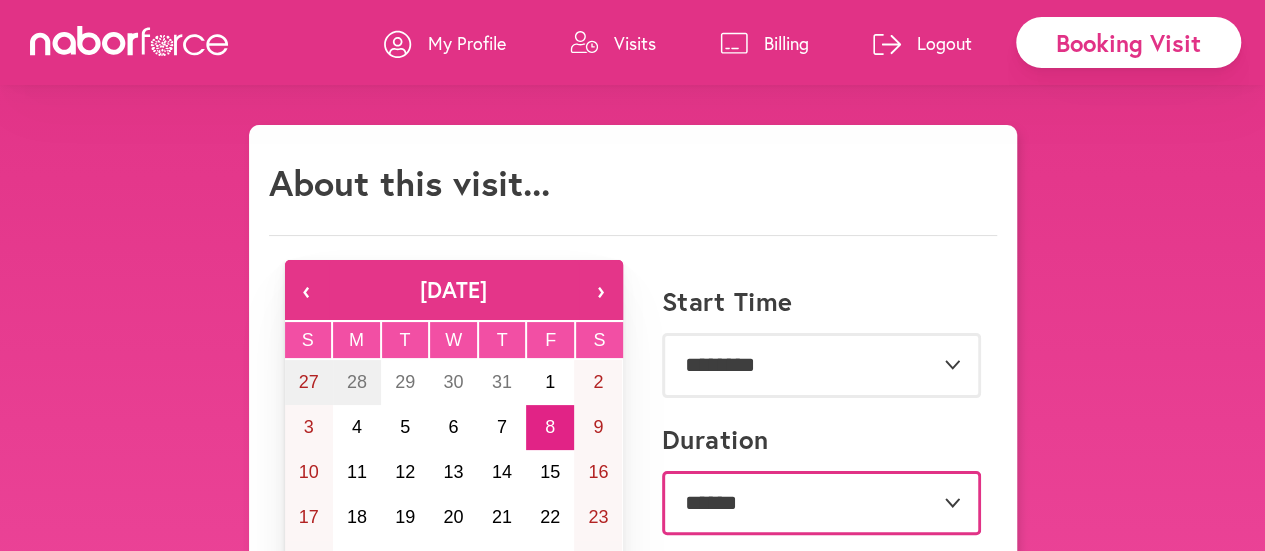 click on "**********" at bounding box center [821, 503] 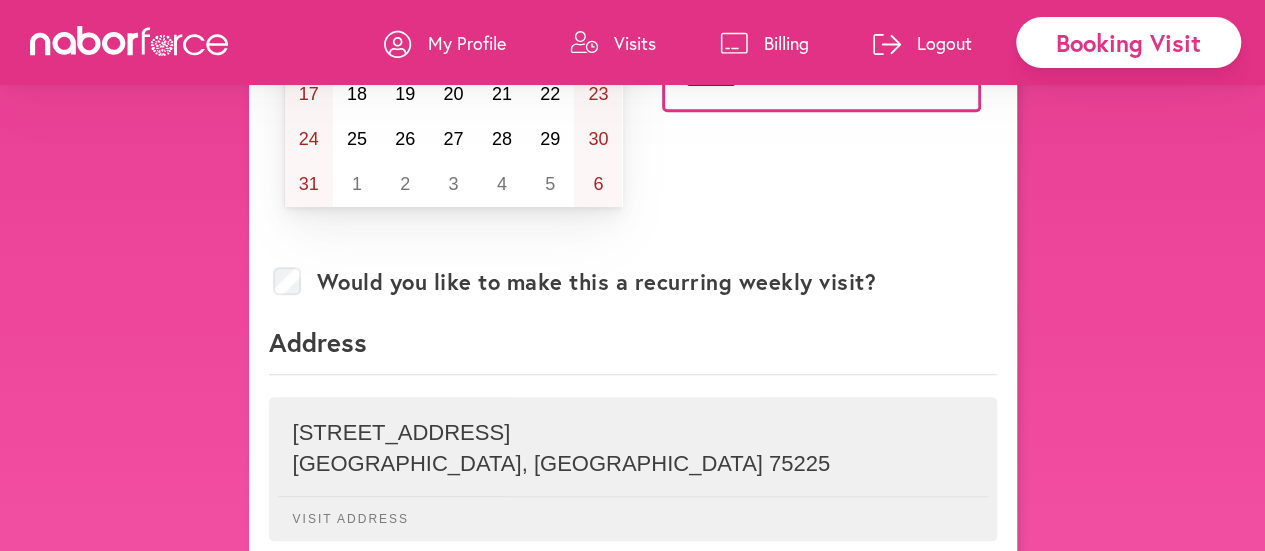 scroll, scrollTop: 430, scrollLeft: 0, axis: vertical 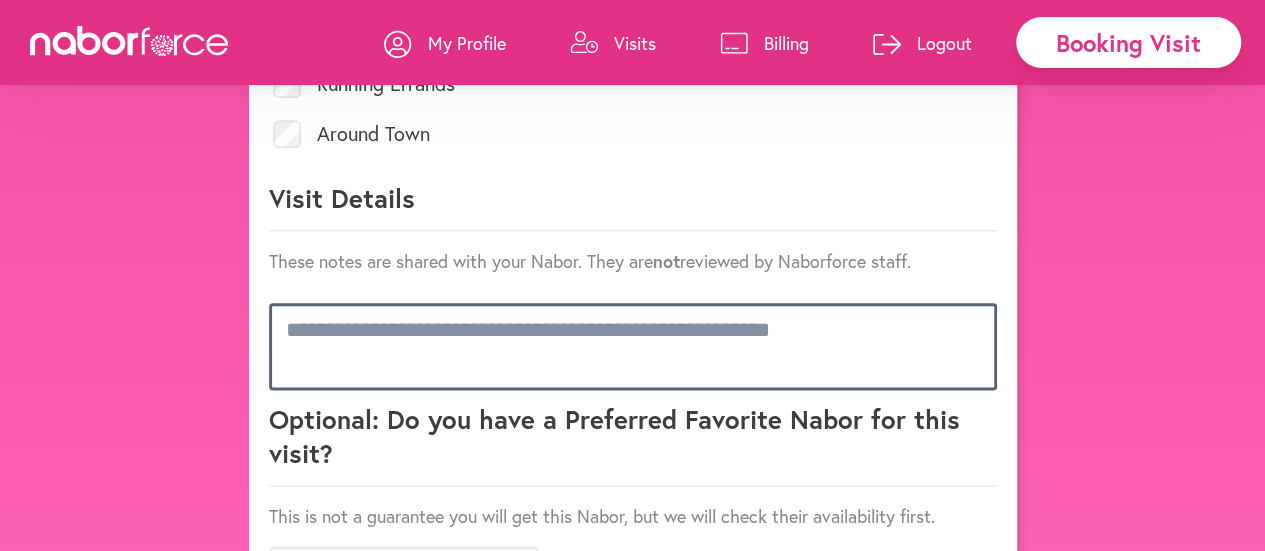 click at bounding box center [633, 346] 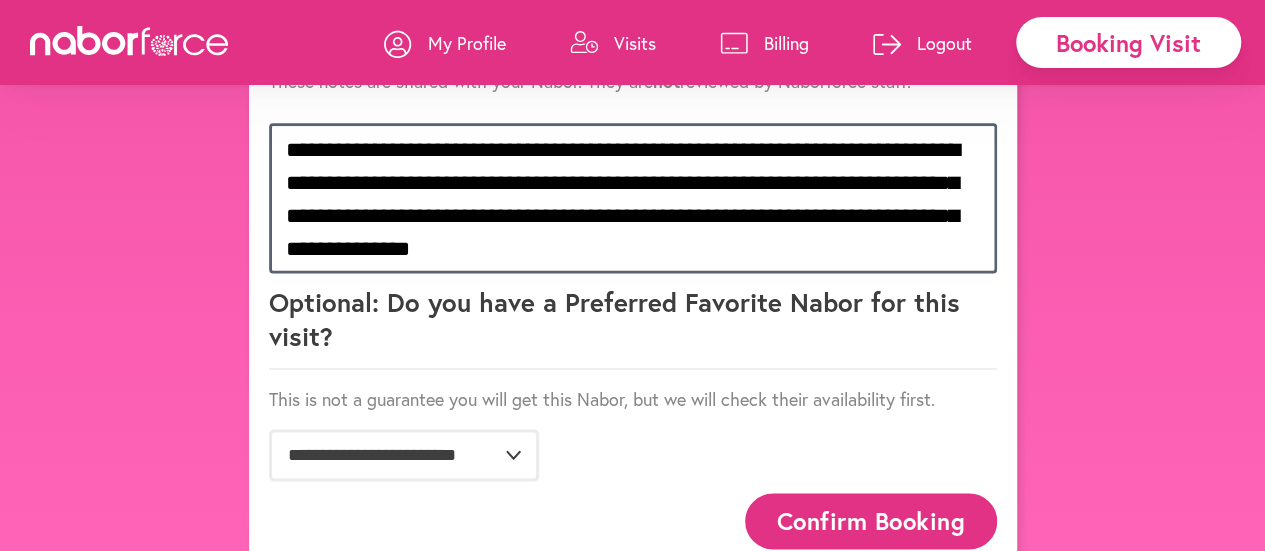 scroll, scrollTop: 1307, scrollLeft: 0, axis: vertical 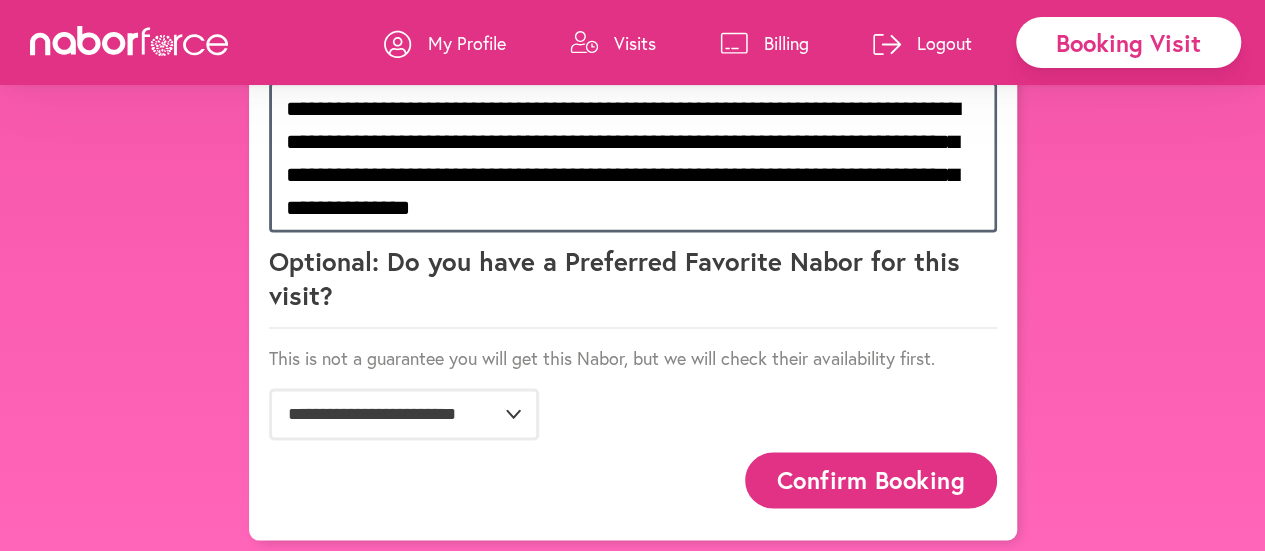 type on "**********" 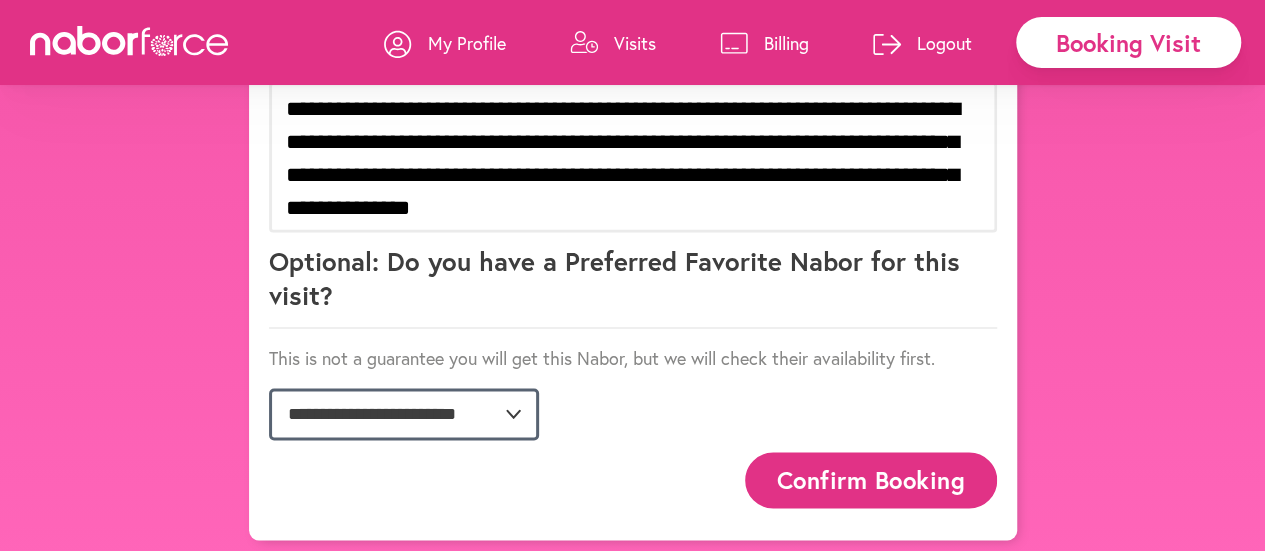 drag, startPoint x: 512, startPoint y: 407, endPoint x: 500, endPoint y: 407, distance: 12 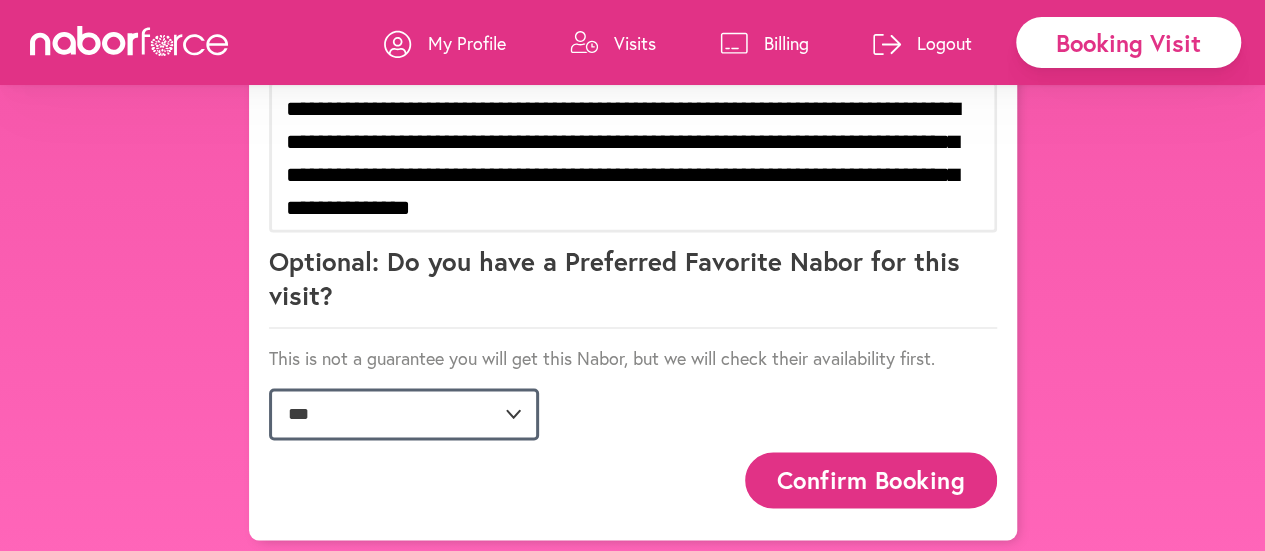 click on "**********" 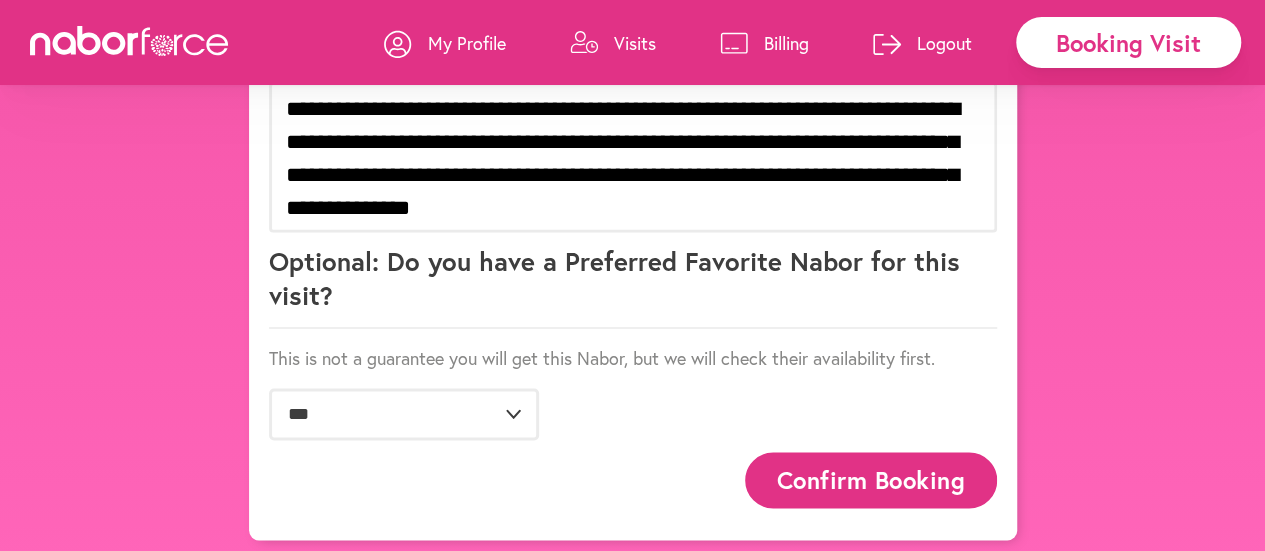 click on "Confirm Booking" at bounding box center [871, 479] 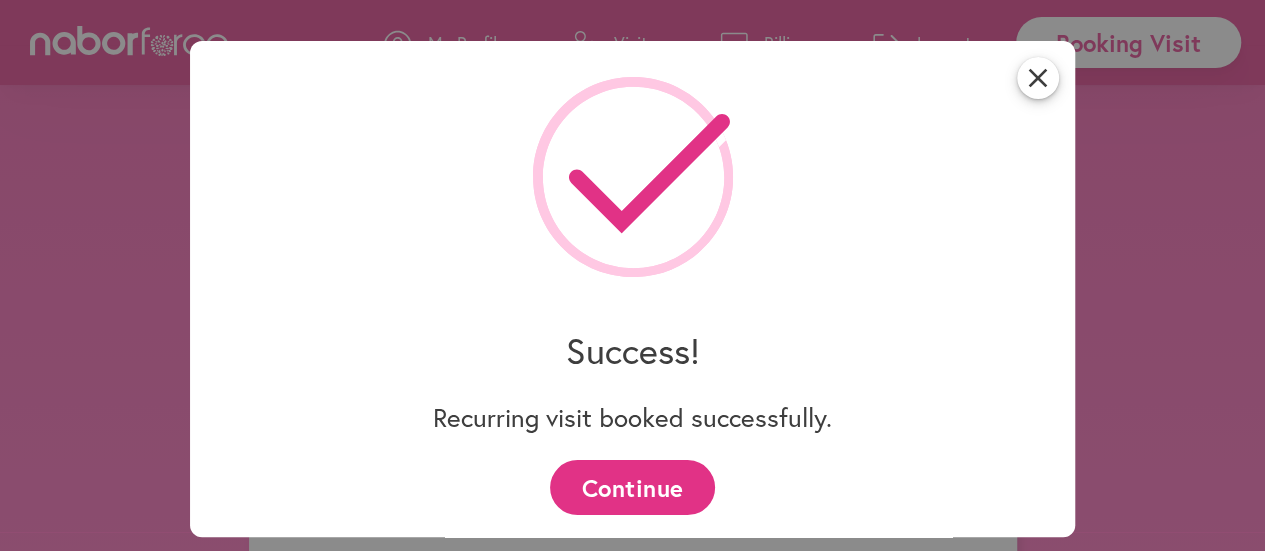scroll, scrollTop: 1307, scrollLeft: 0, axis: vertical 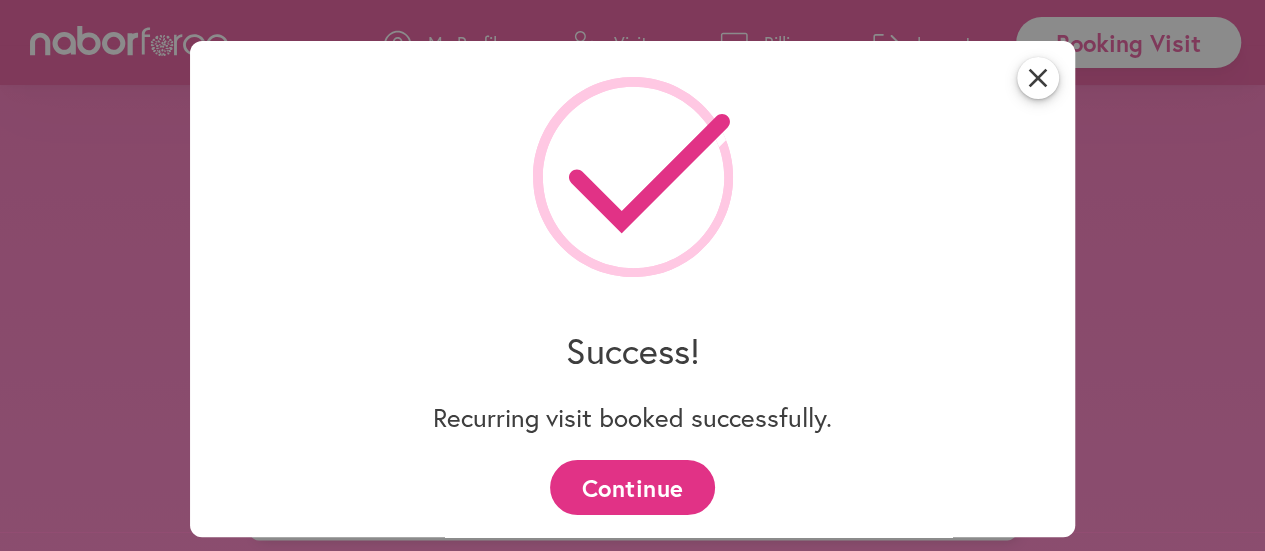 click on "Continue" at bounding box center [632, 487] 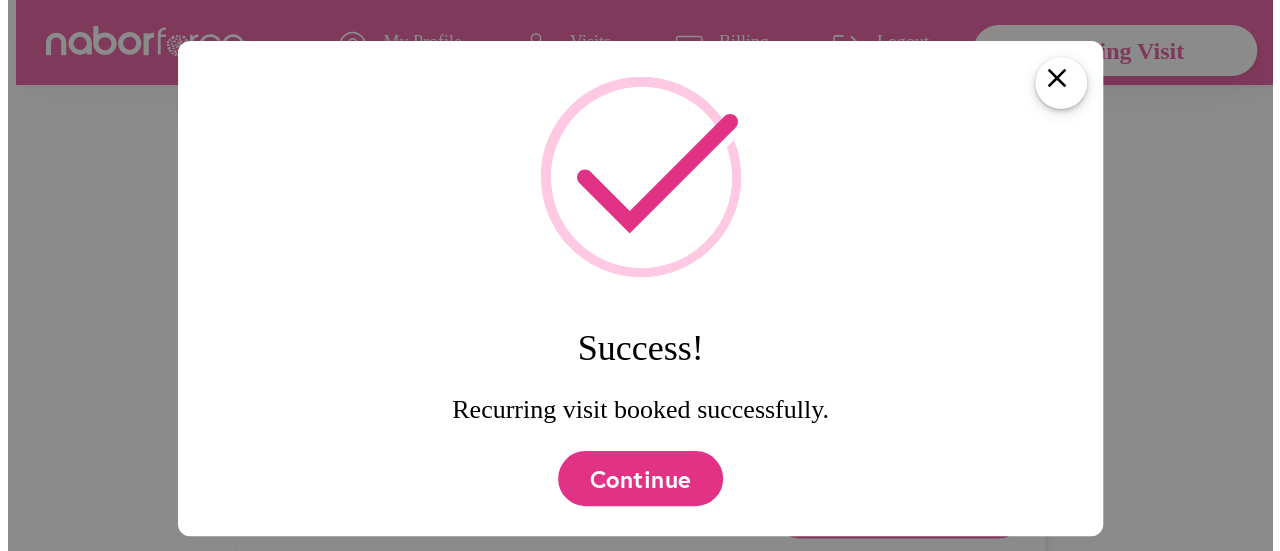 scroll, scrollTop: 0, scrollLeft: 0, axis: both 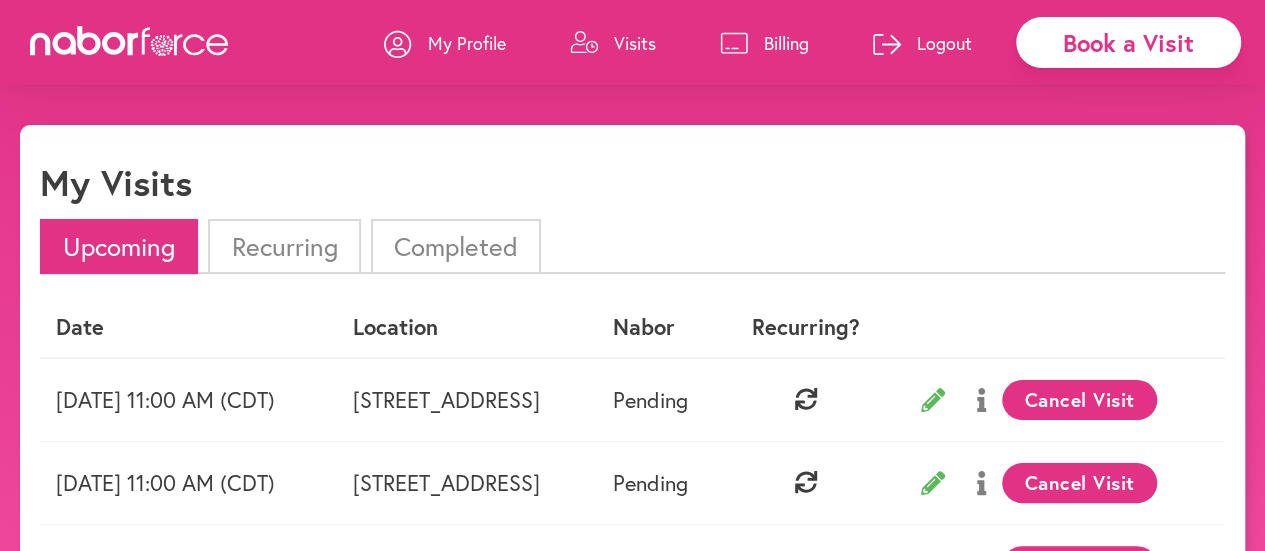 click on "Book a Visit" at bounding box center [1128, 42] 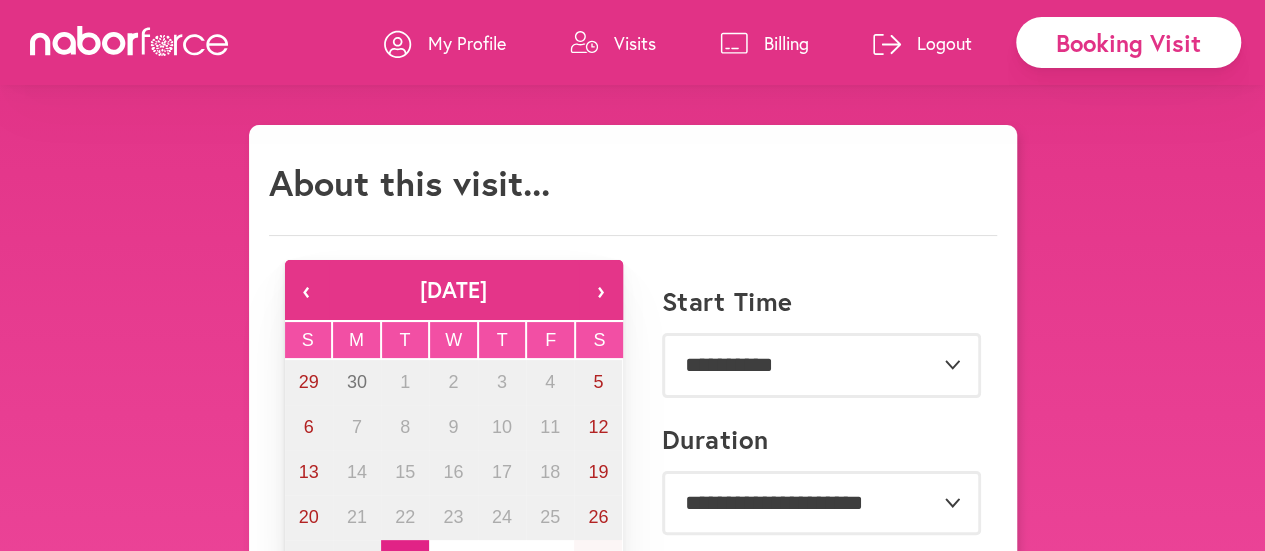 click on "›" at bounding box center (601, 290) 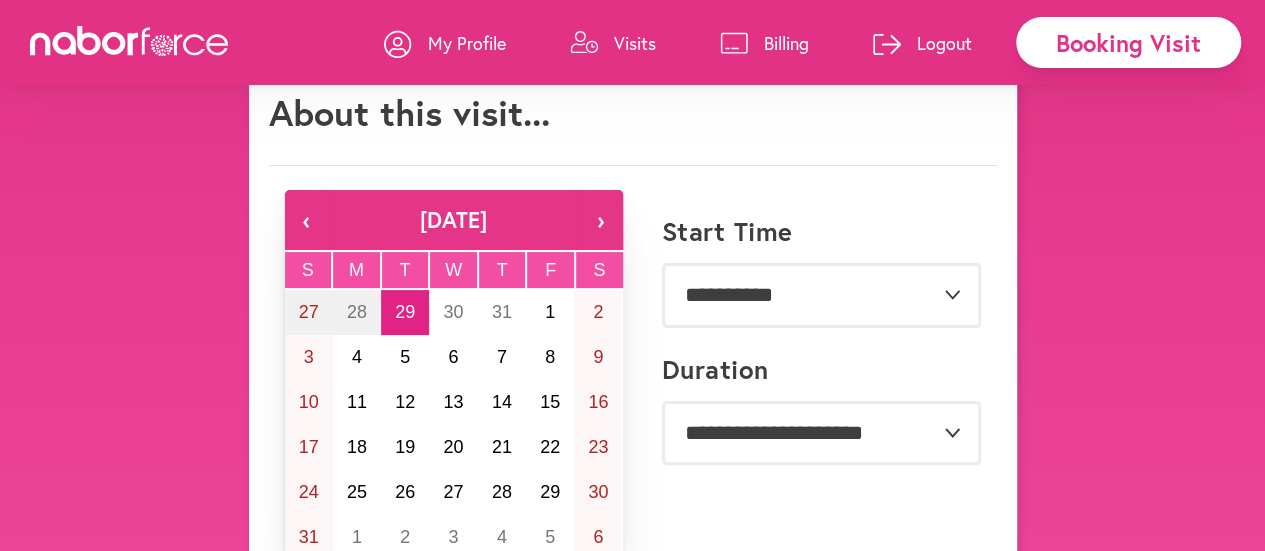 scroll, scrollTop: 175, scrollLeft: 0, axis: vertical 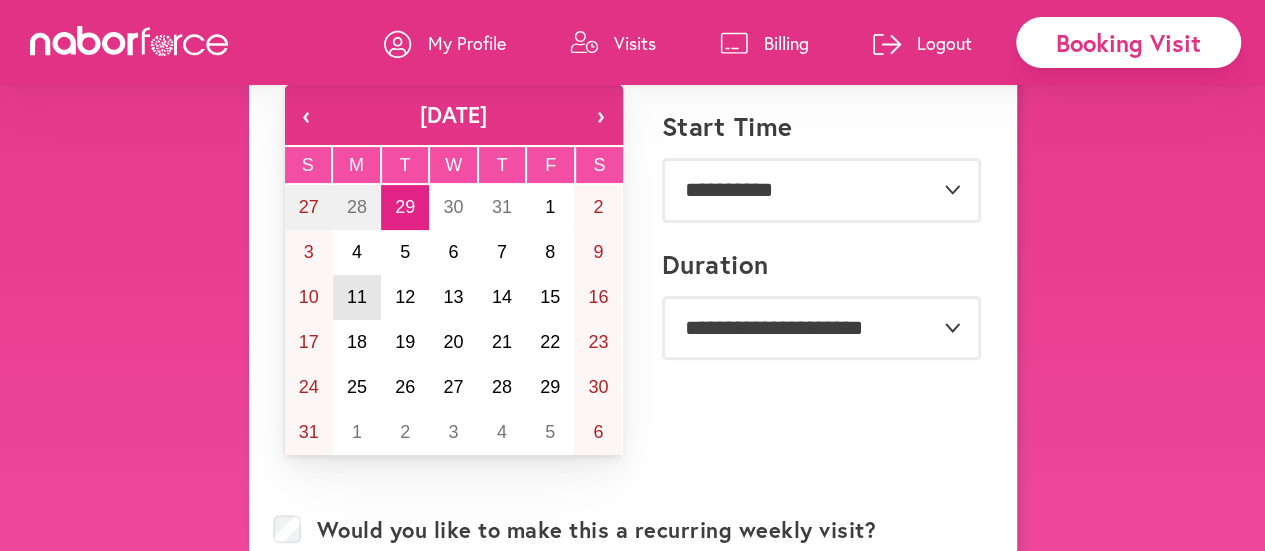 click on "11" at bounding box center [357, 297] 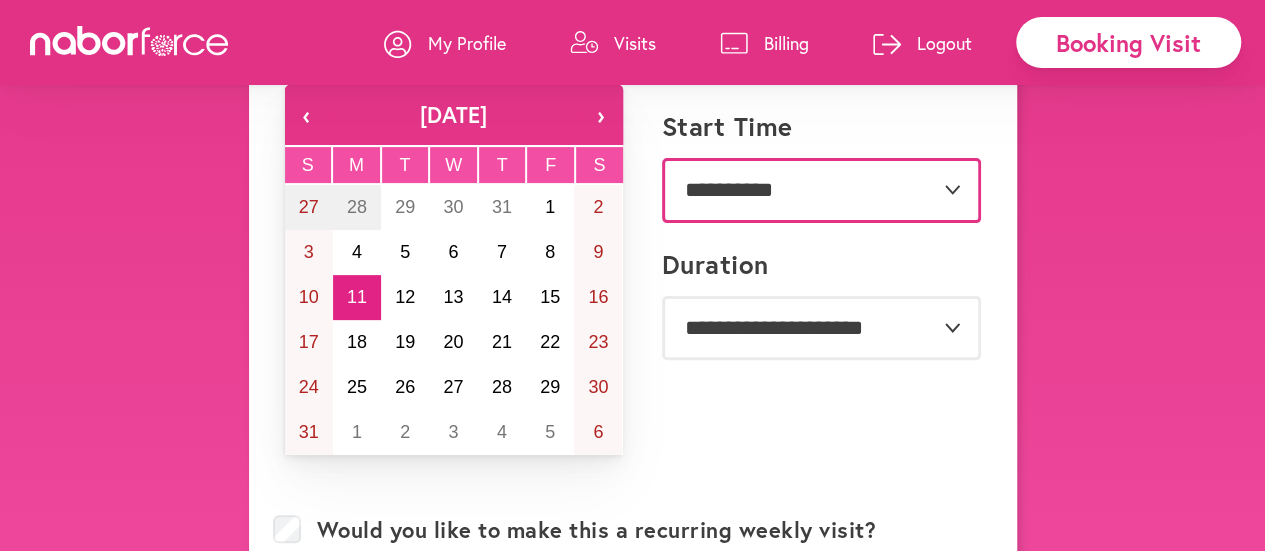 click on "**********" at bounding box center (821, 190) 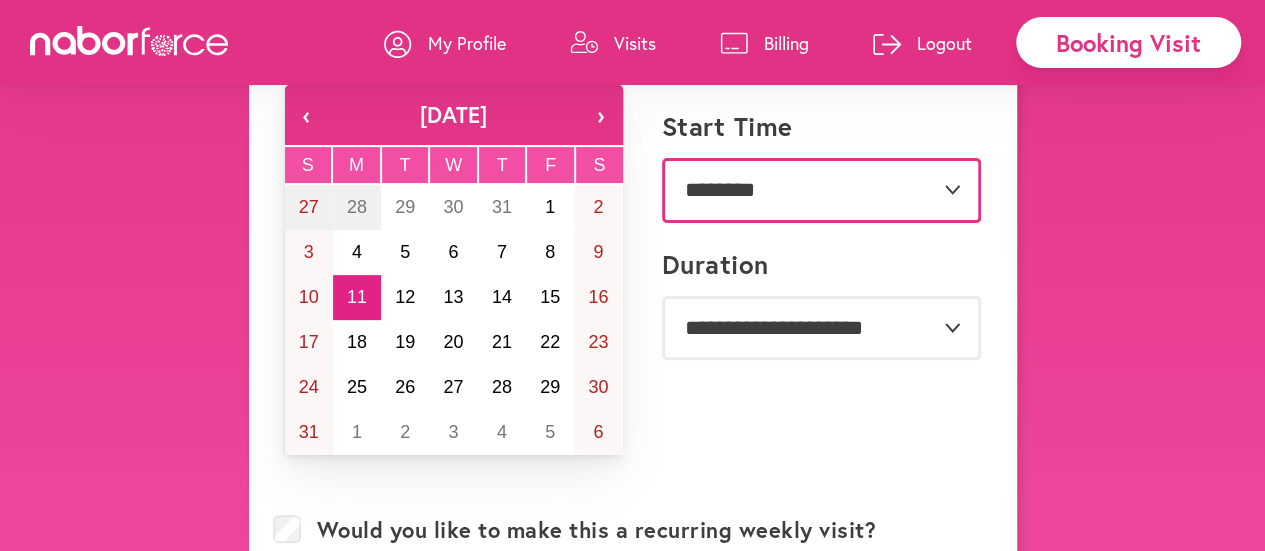 click on "**********" at bounding box center [821, 190] 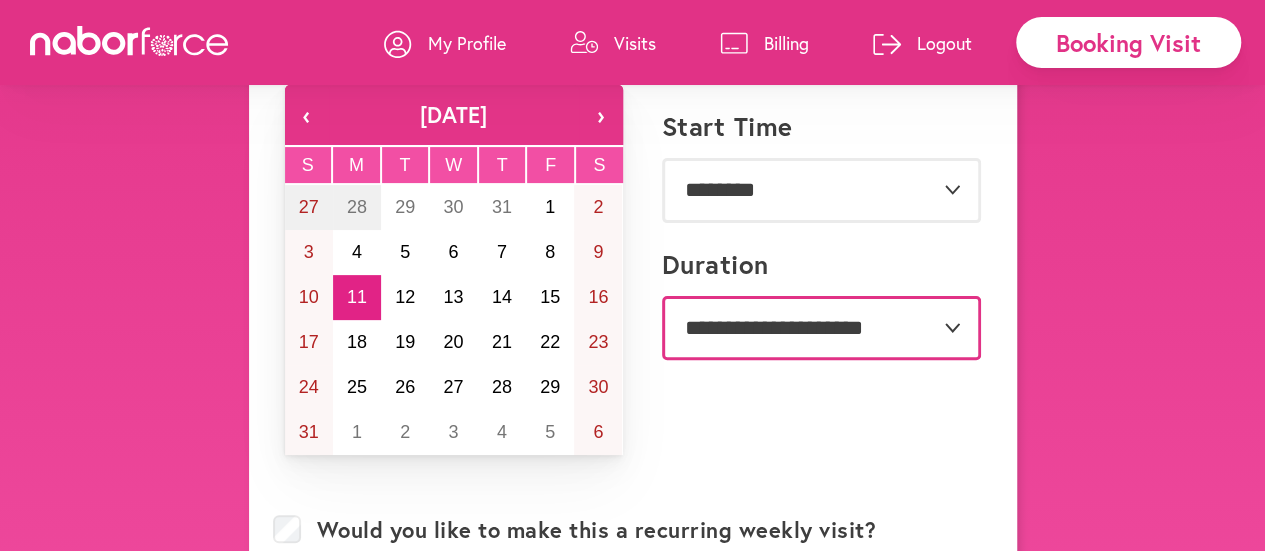 click on "**********" at bounding box center (821, 328) 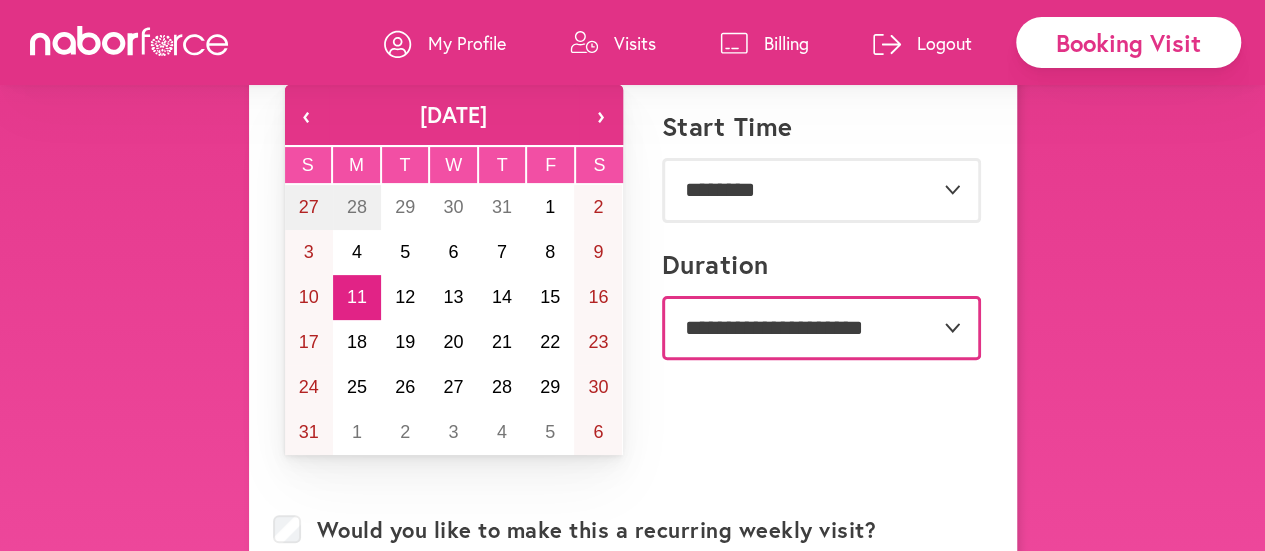 select on "**" 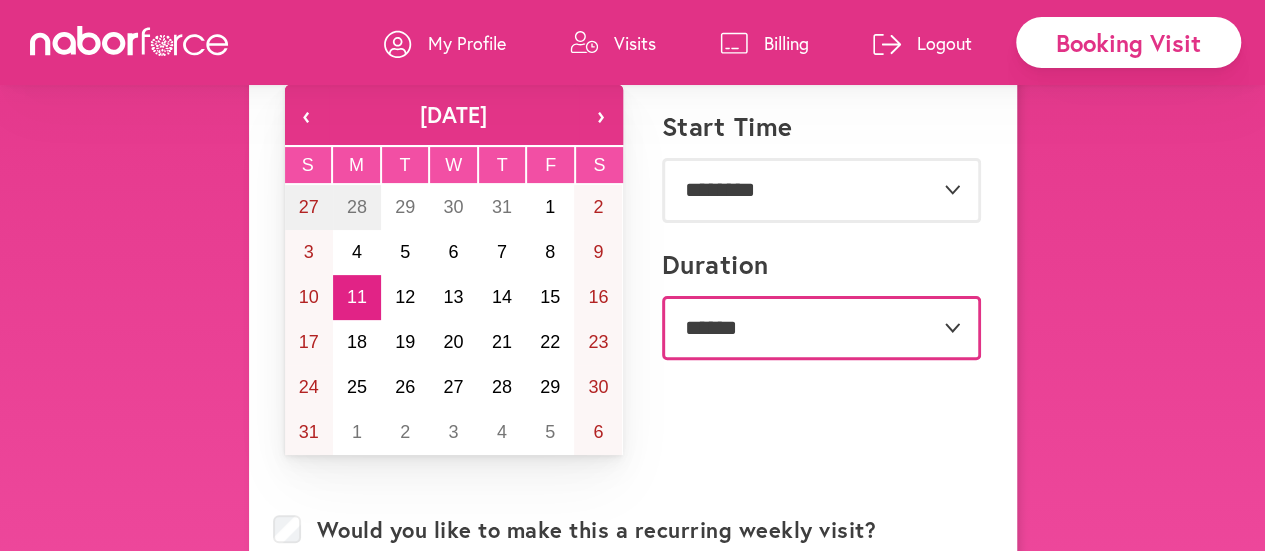 click on "**********" at bounding box center (821, 328) 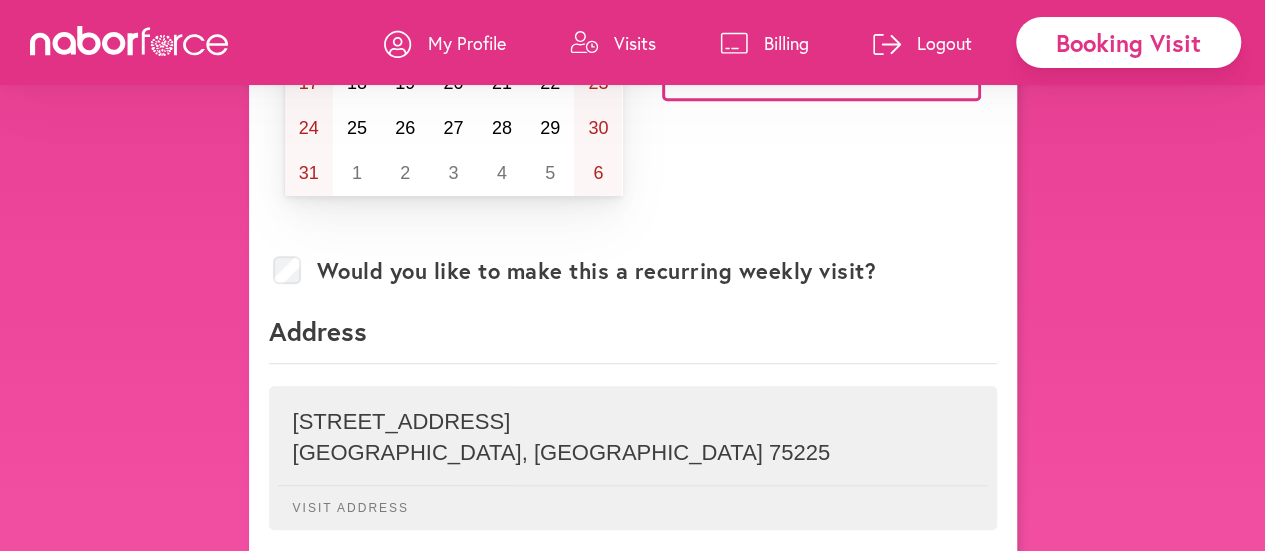 scroll, scrollTop: 461, scrollLeft: 0, axis: vertical 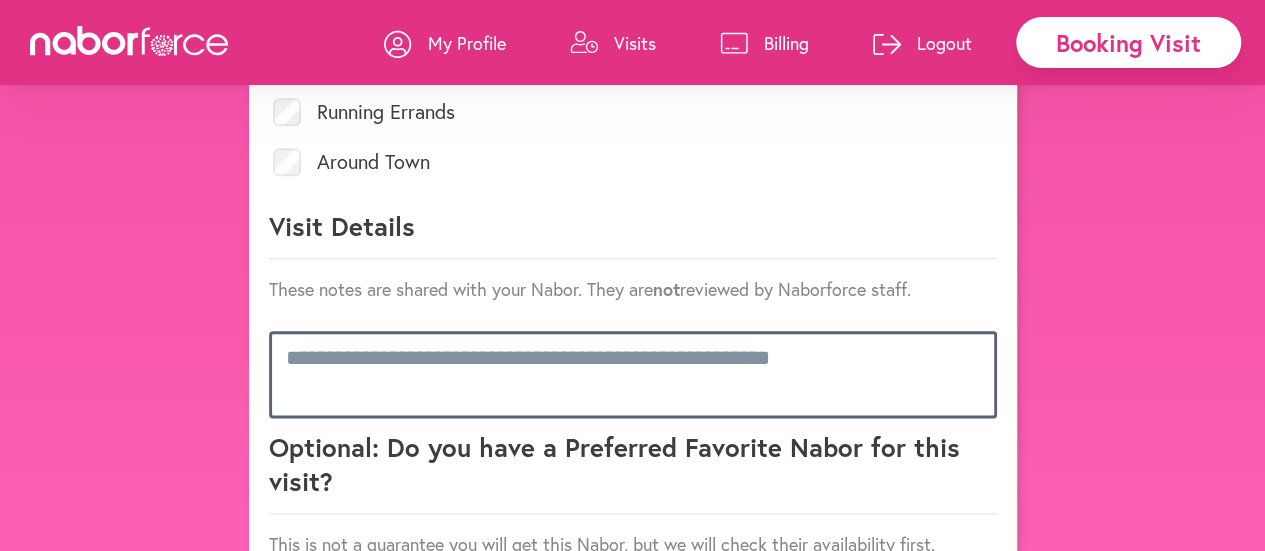 click at bounding box center (633, 374) 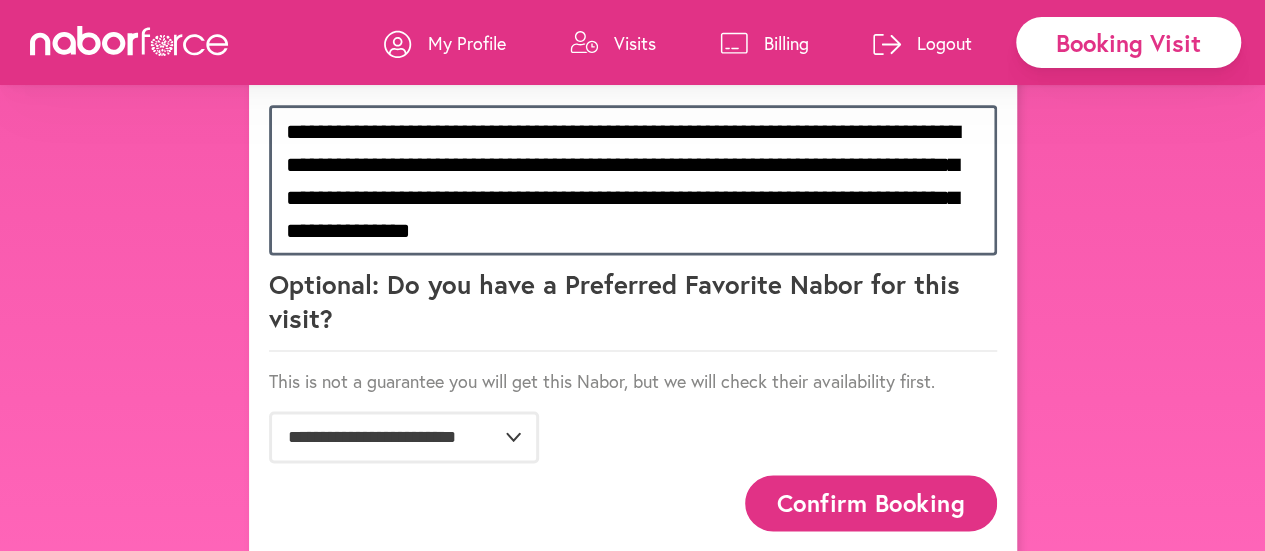 scroll, scrollTop: 1307, scrollLeft: 0, axis: vertical 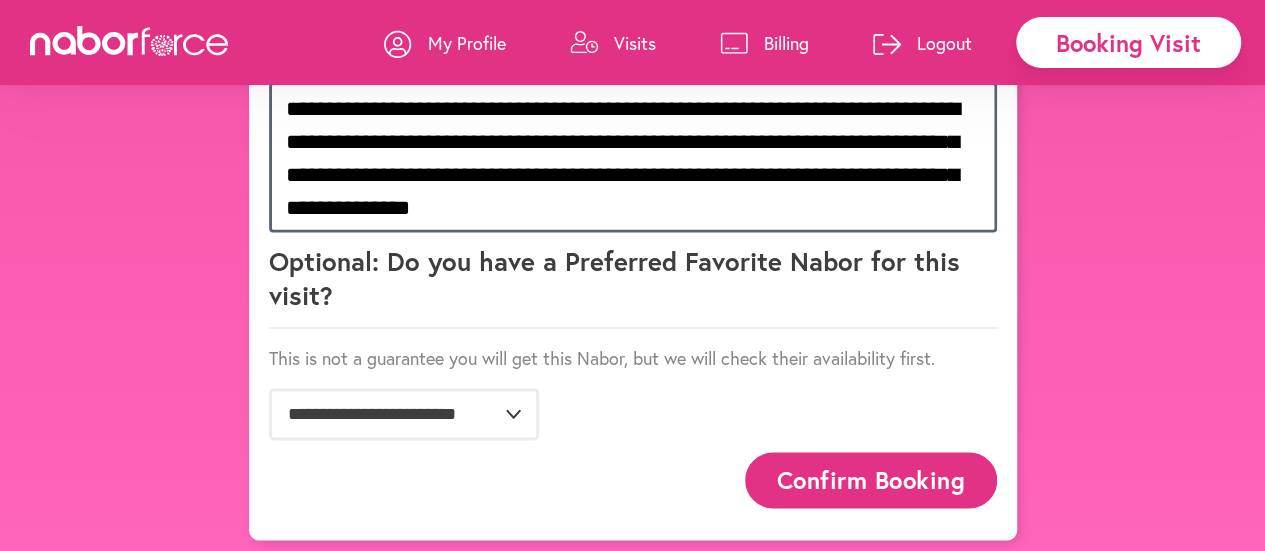 type on "**********" 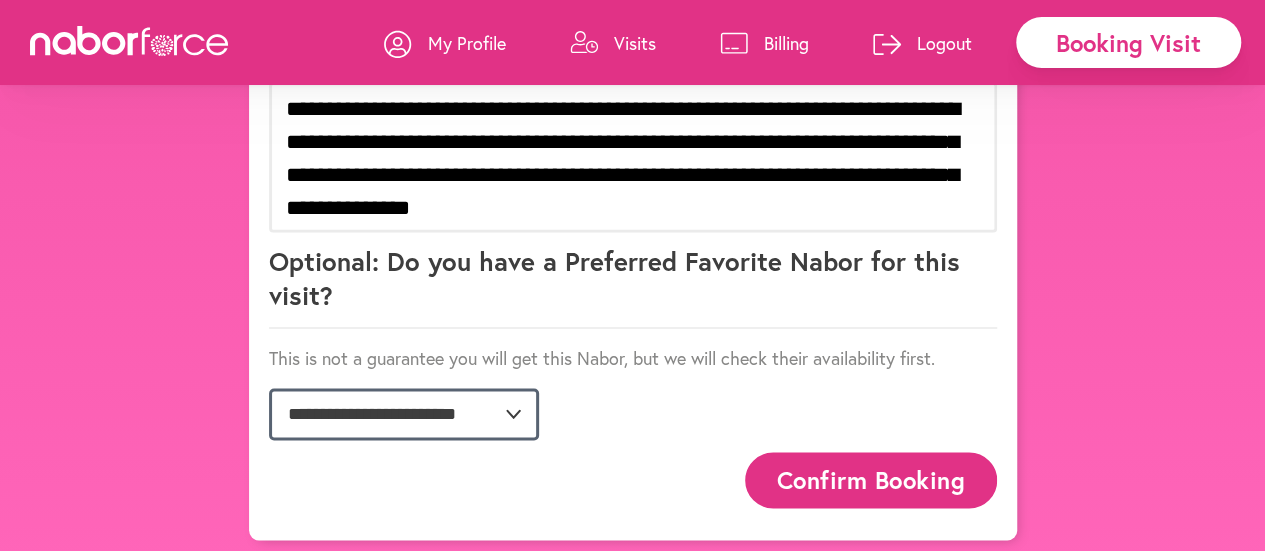 click on "**********" 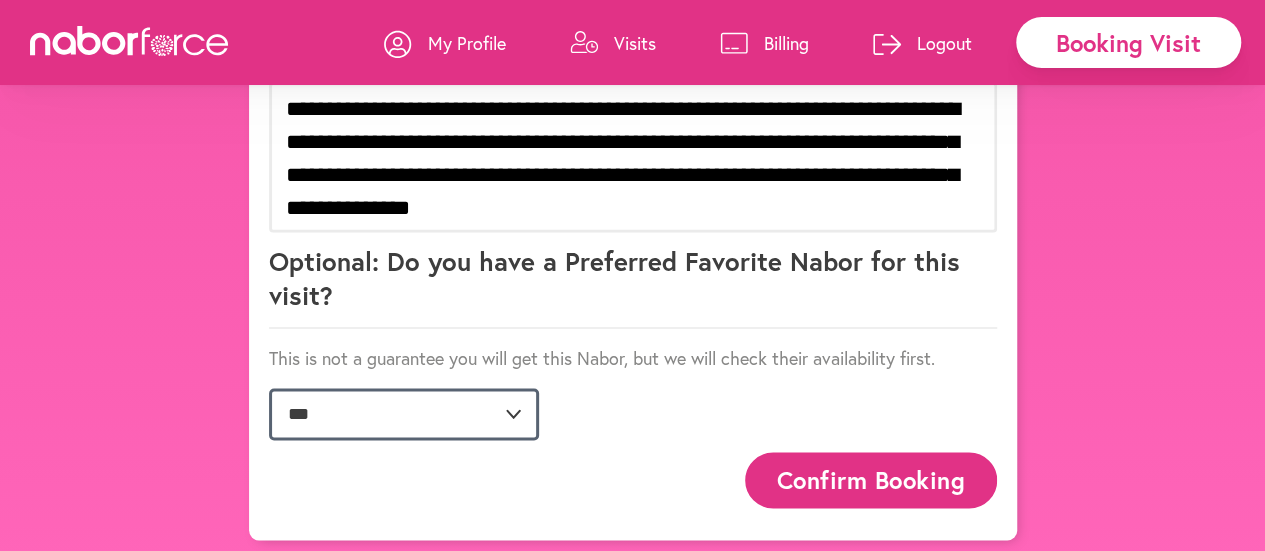 click on "**********" 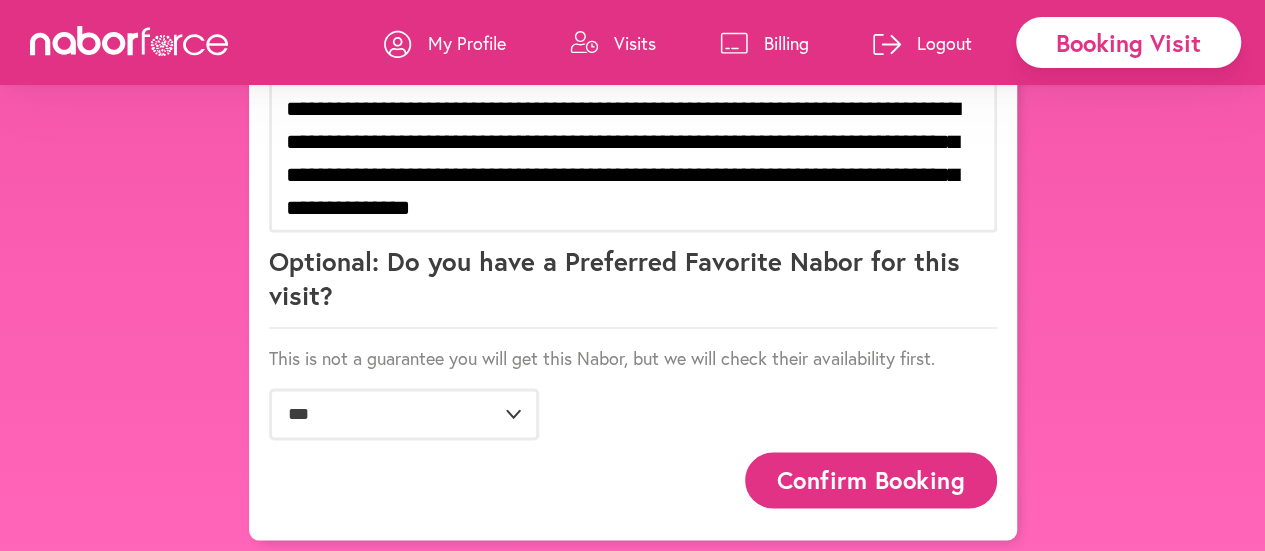 click on "Confirm Booking" at bounding box center [871, 479] 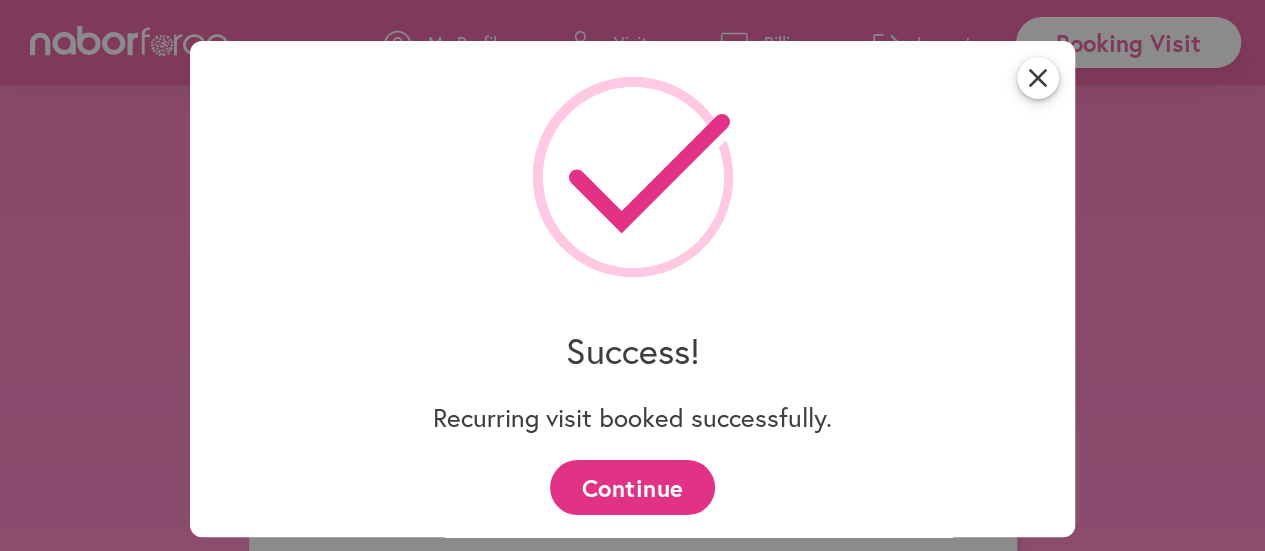 scroll, scrollTop: 1307, scrollLeft: 0, axis: vertical 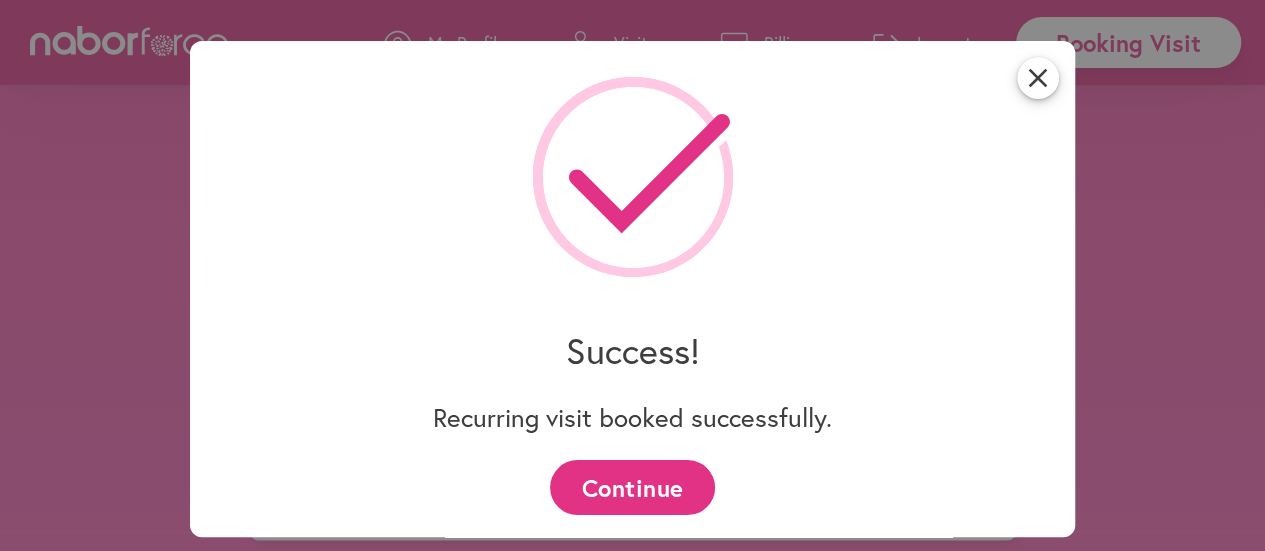 click on "Continue" at bounding box center (632, 487) 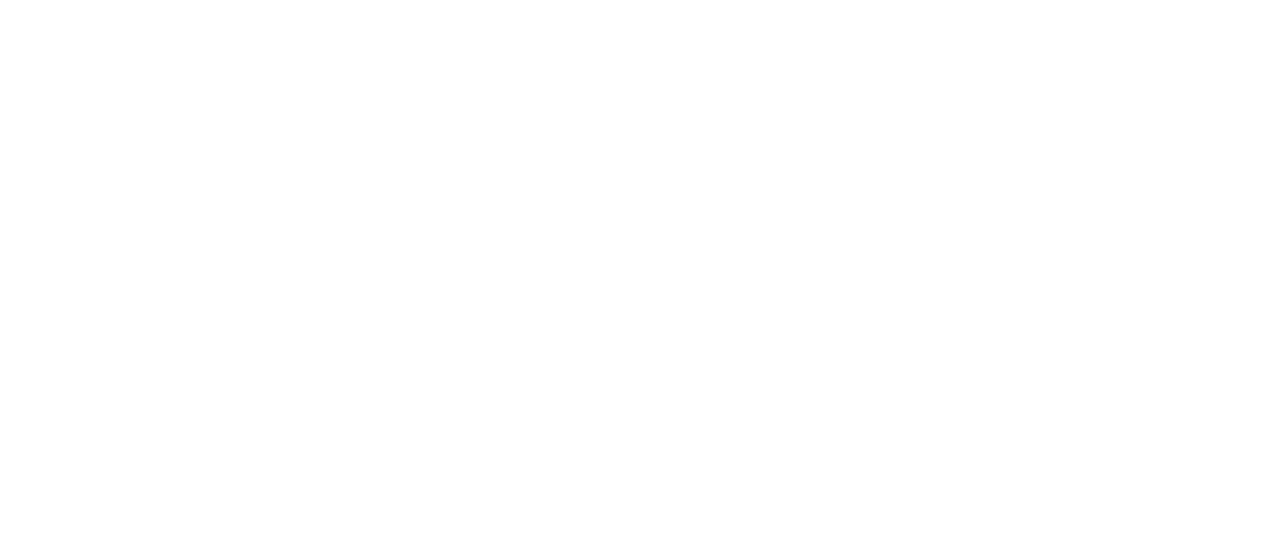 scroll, scrollTop: 0, scrollLeft: 0, axis: both 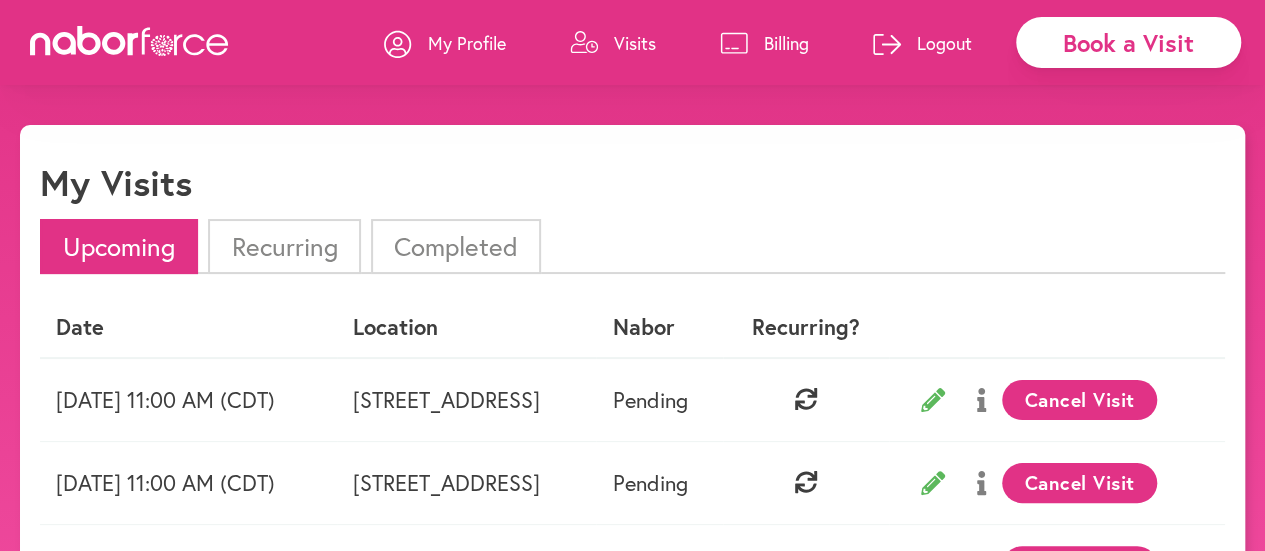 click on "Visits" at bounding box center [635, 43] 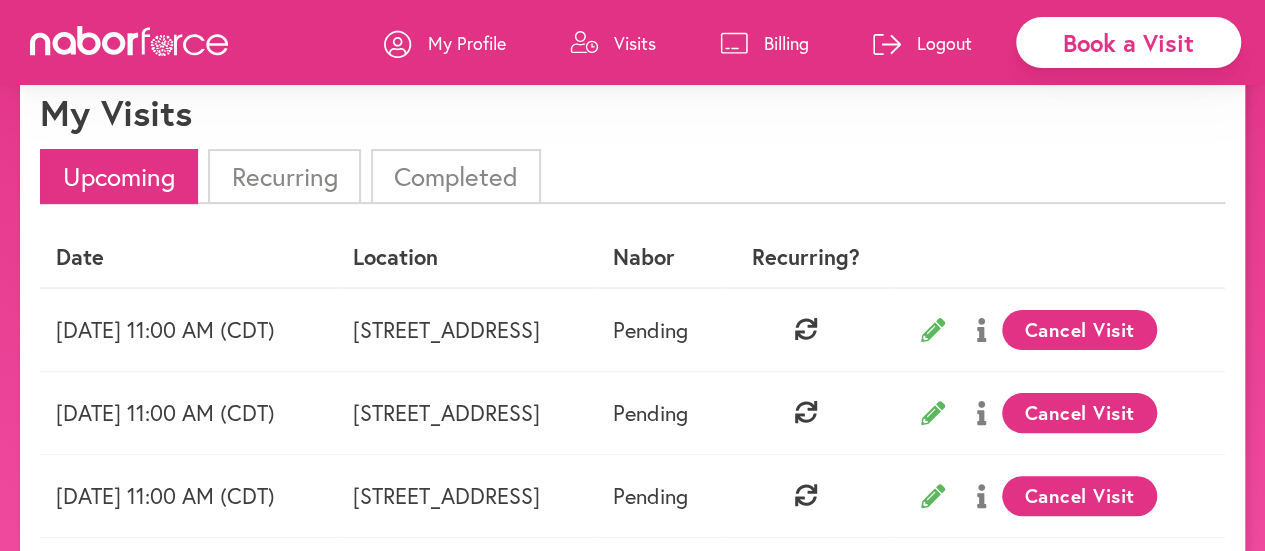 scroll, scrollTop: 0, scrollLeft: 0, axis: both 